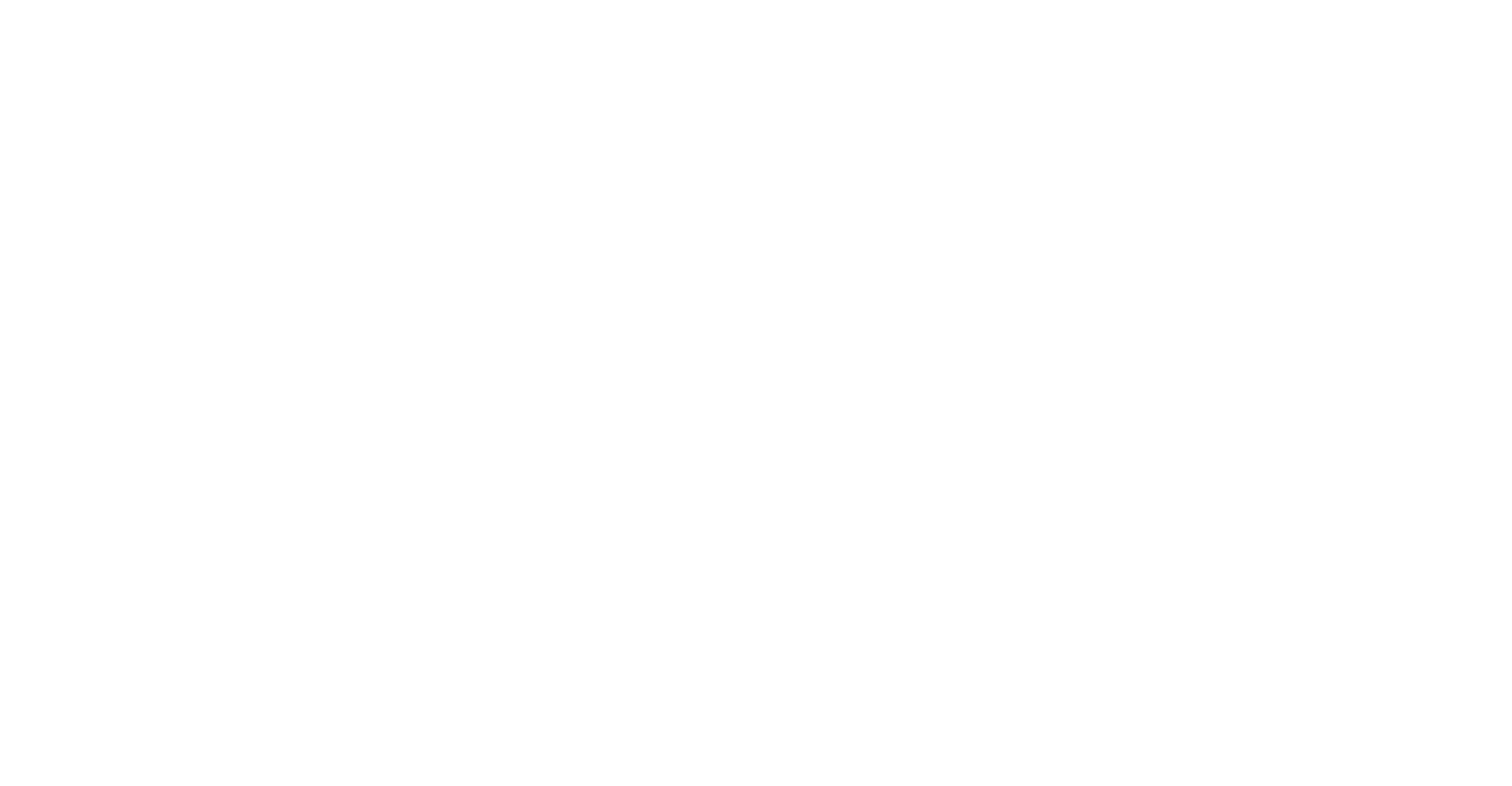 scroll, scrollTop: 0, scrollLeft: 0, axis: both 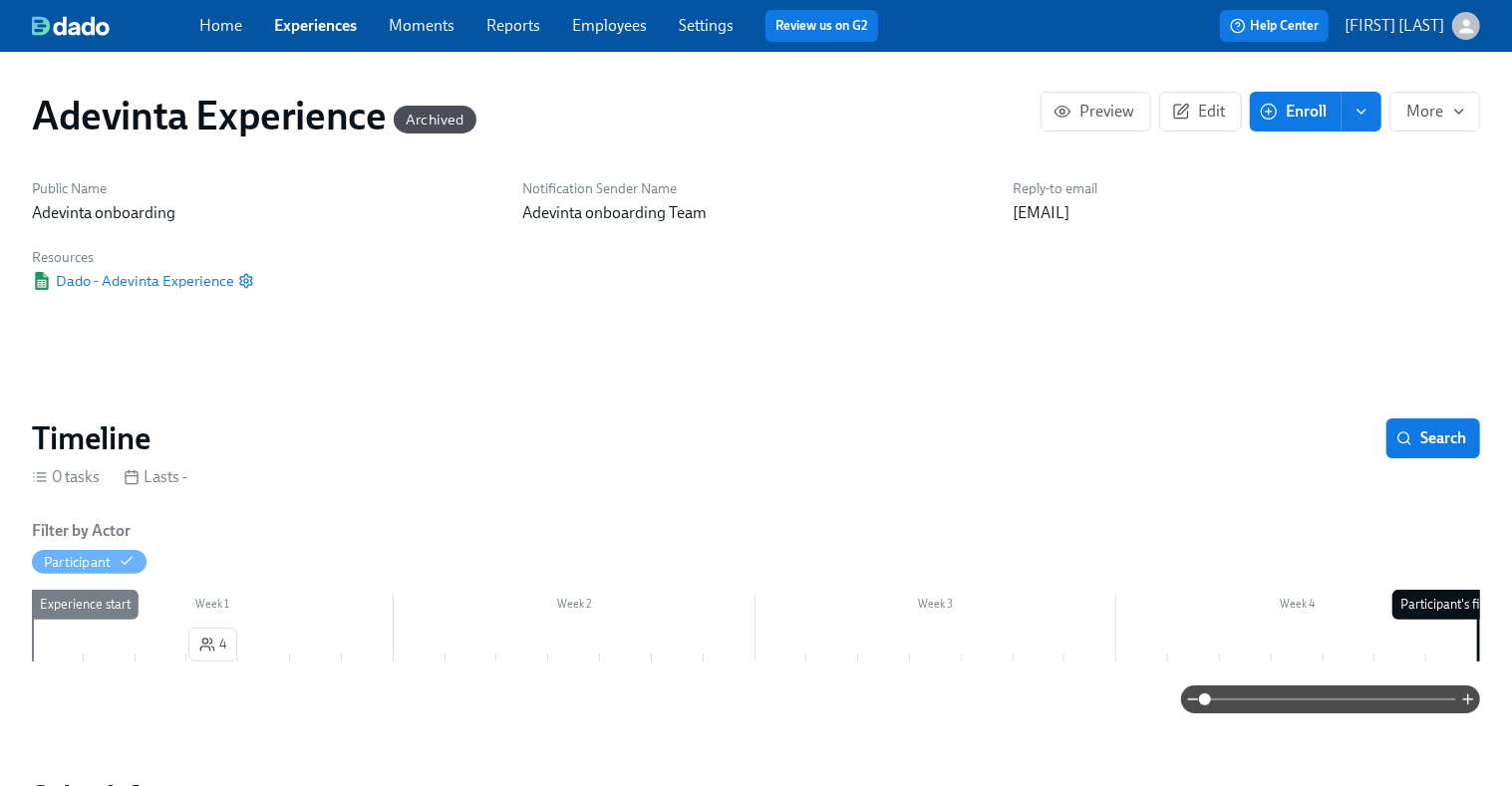 click on "Experiences" at bounding box center (315, 25) 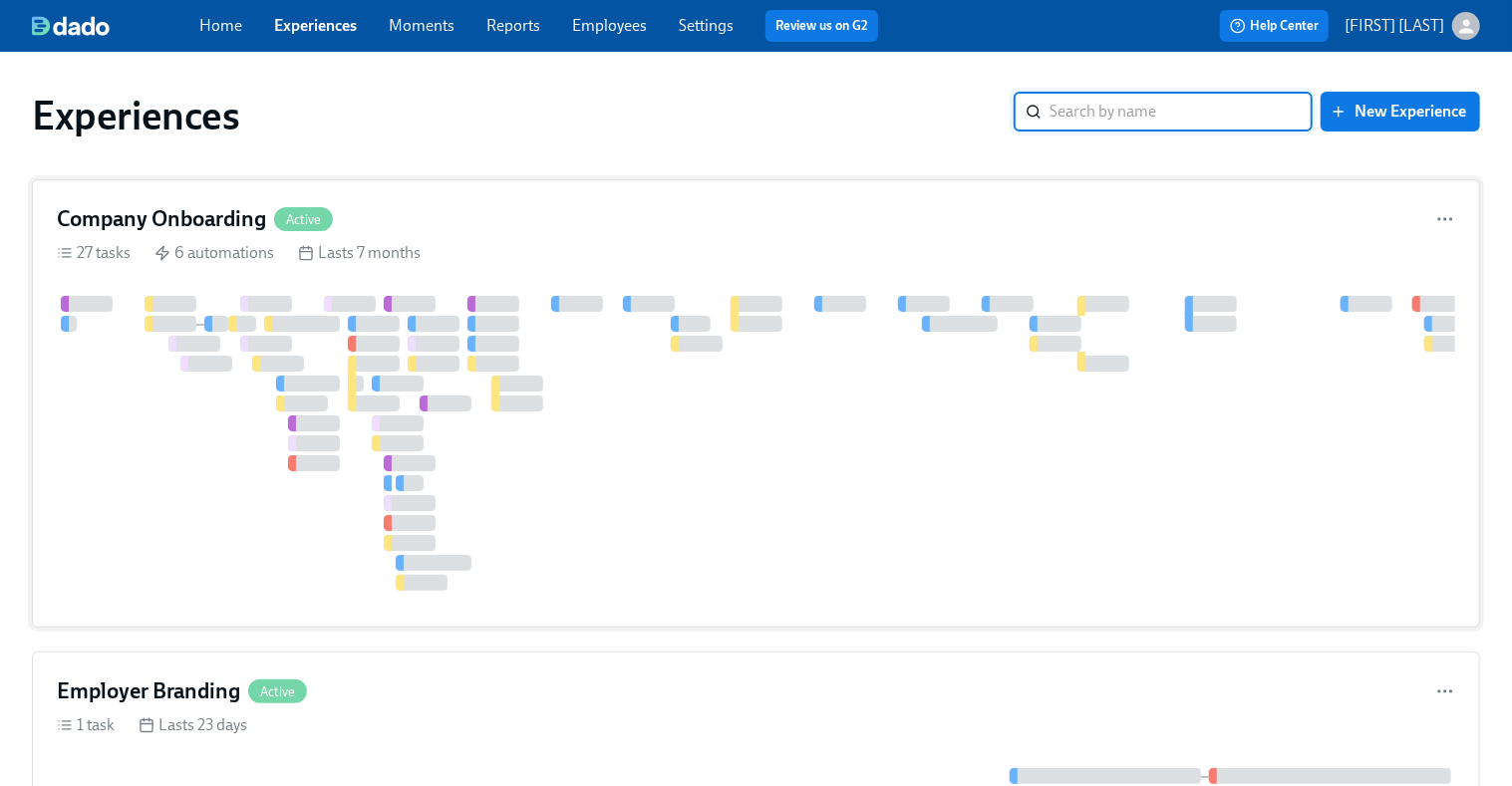 click at bounding box center (374, 344) 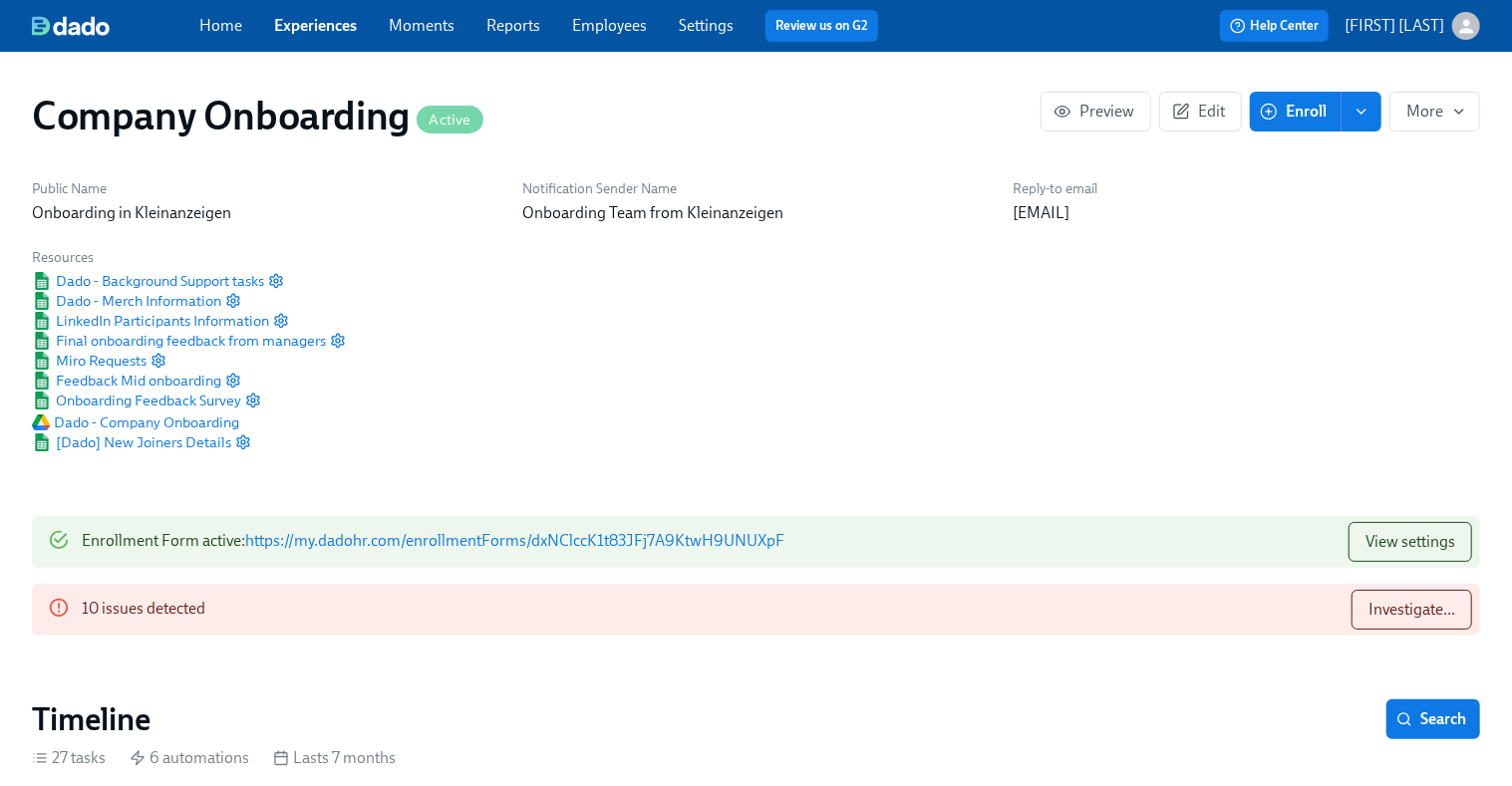scroll, scrollTop: 0, scrollLeft: 61094, axis: horizontal 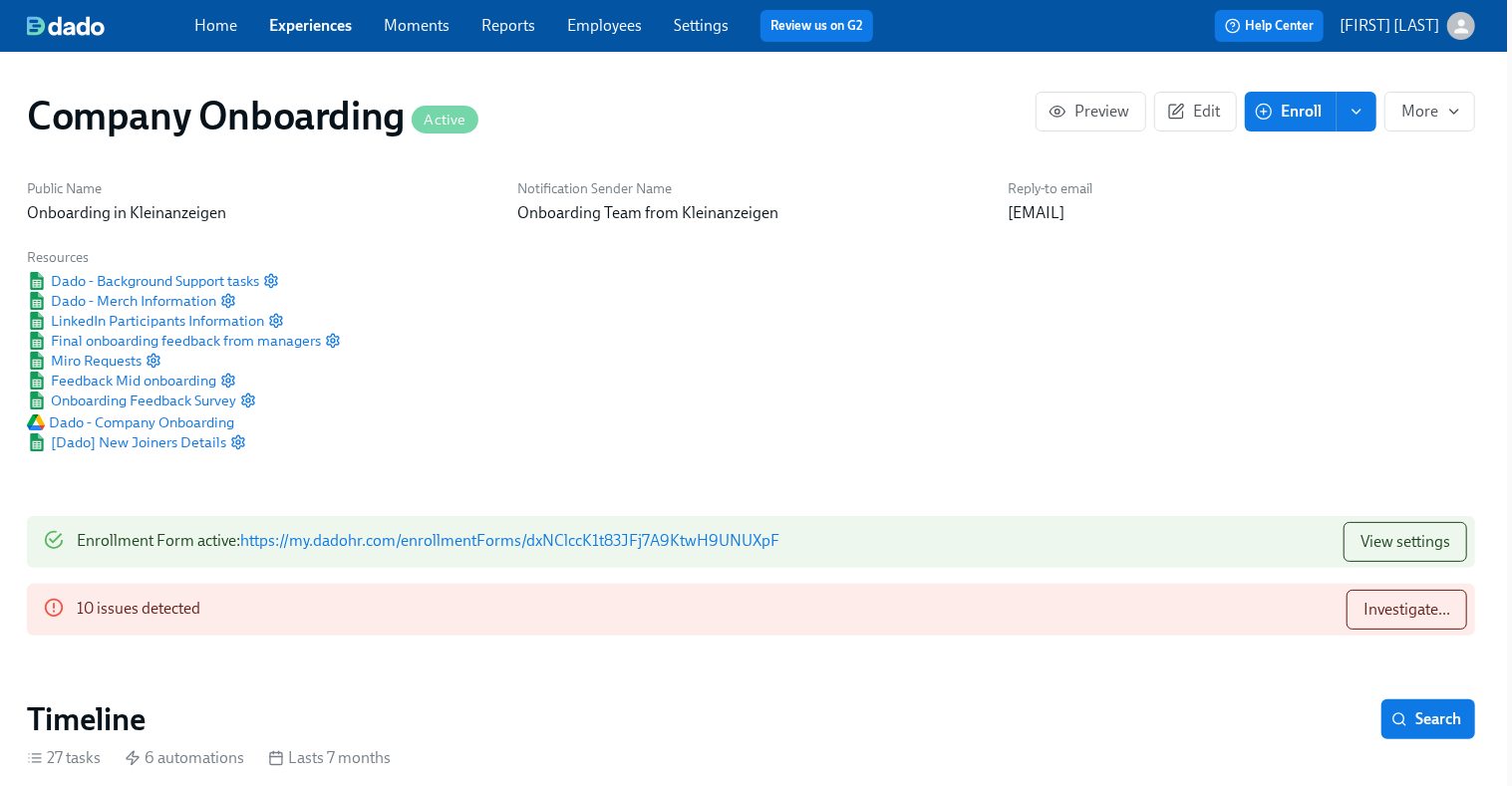 click on "Reports" at bounding box center (508, 25) 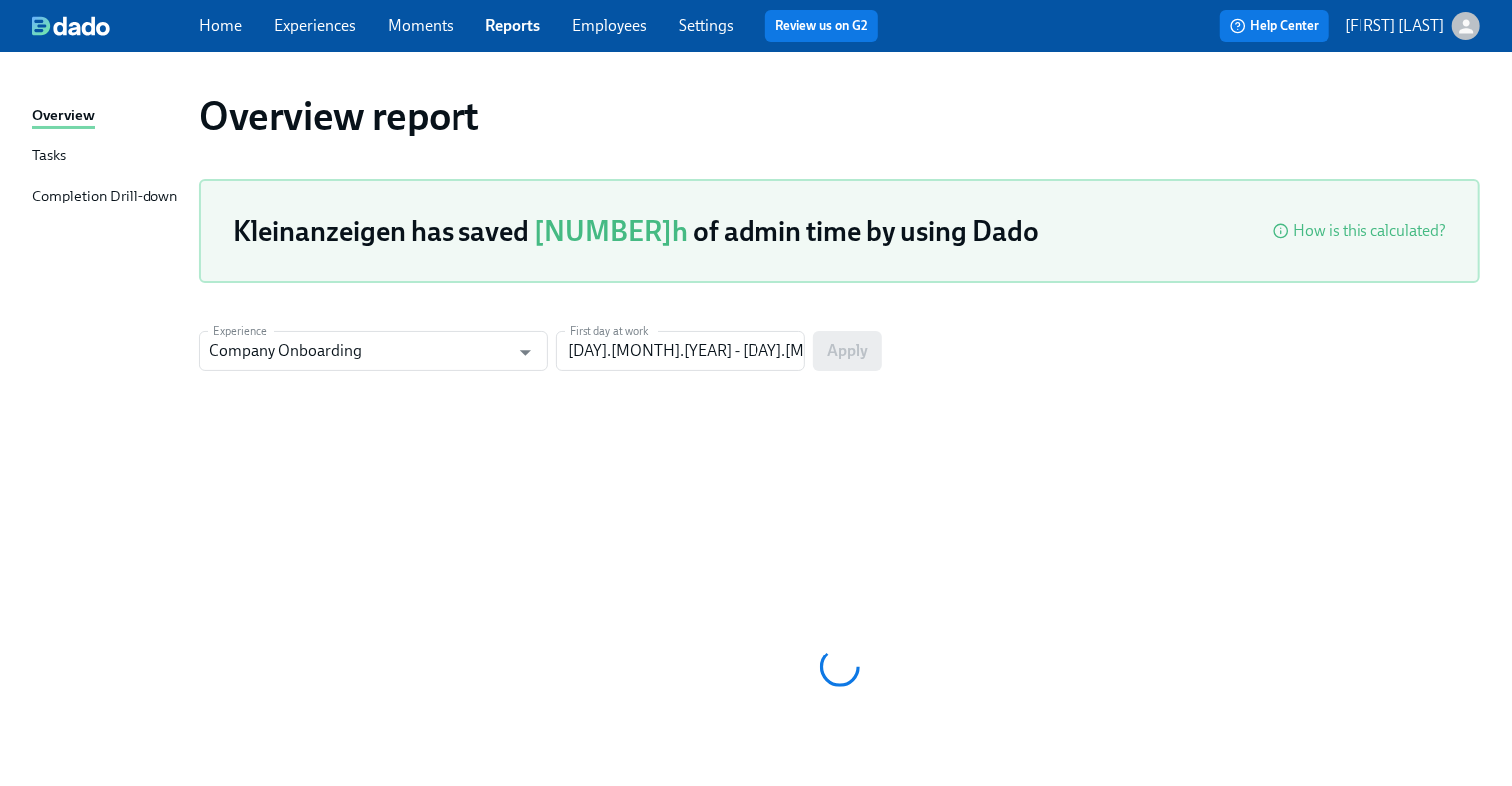 click on "Tasks" at bounding box center (108, 156) 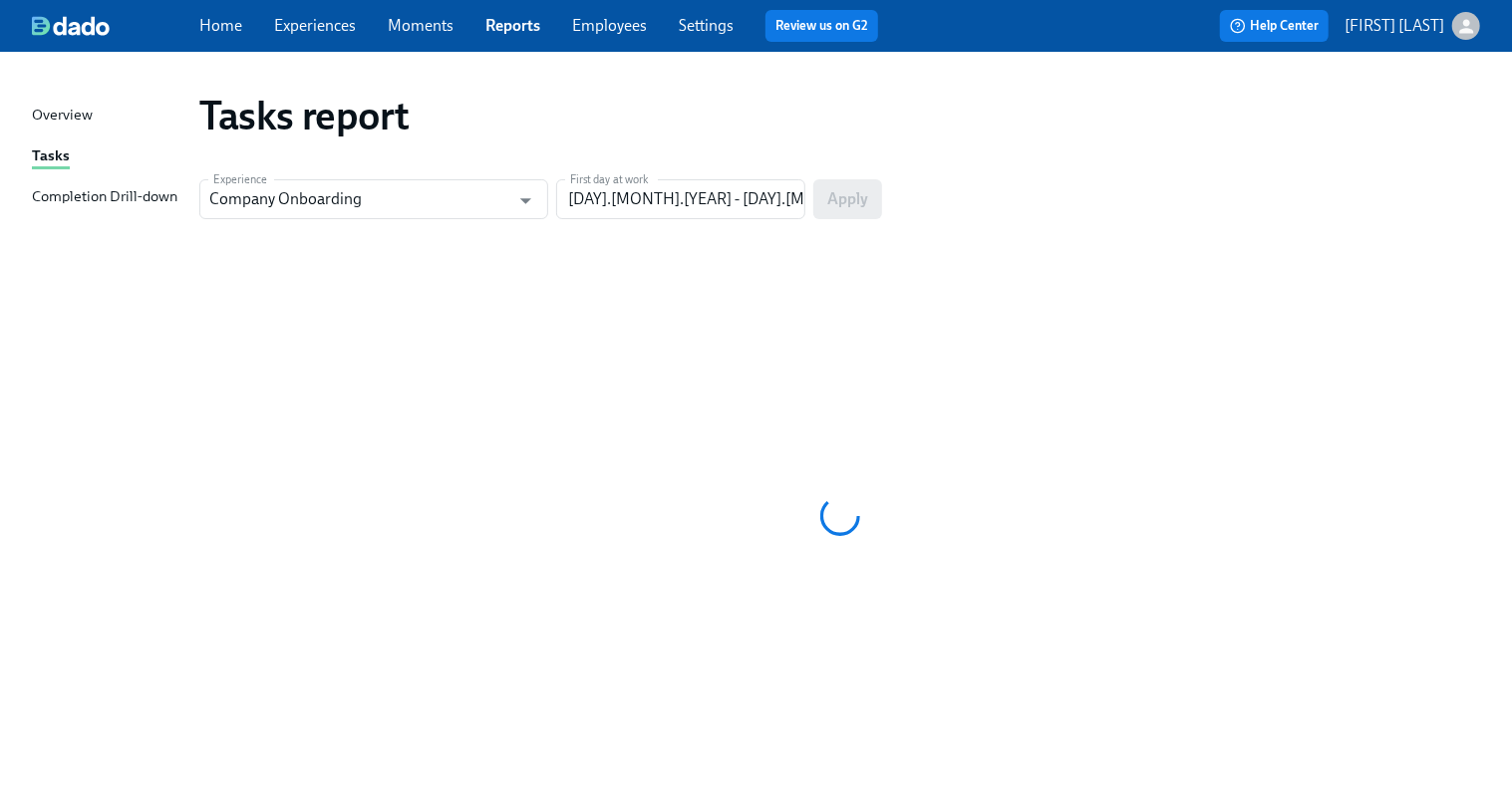click on "Employees" at bounding box center (609, 25) 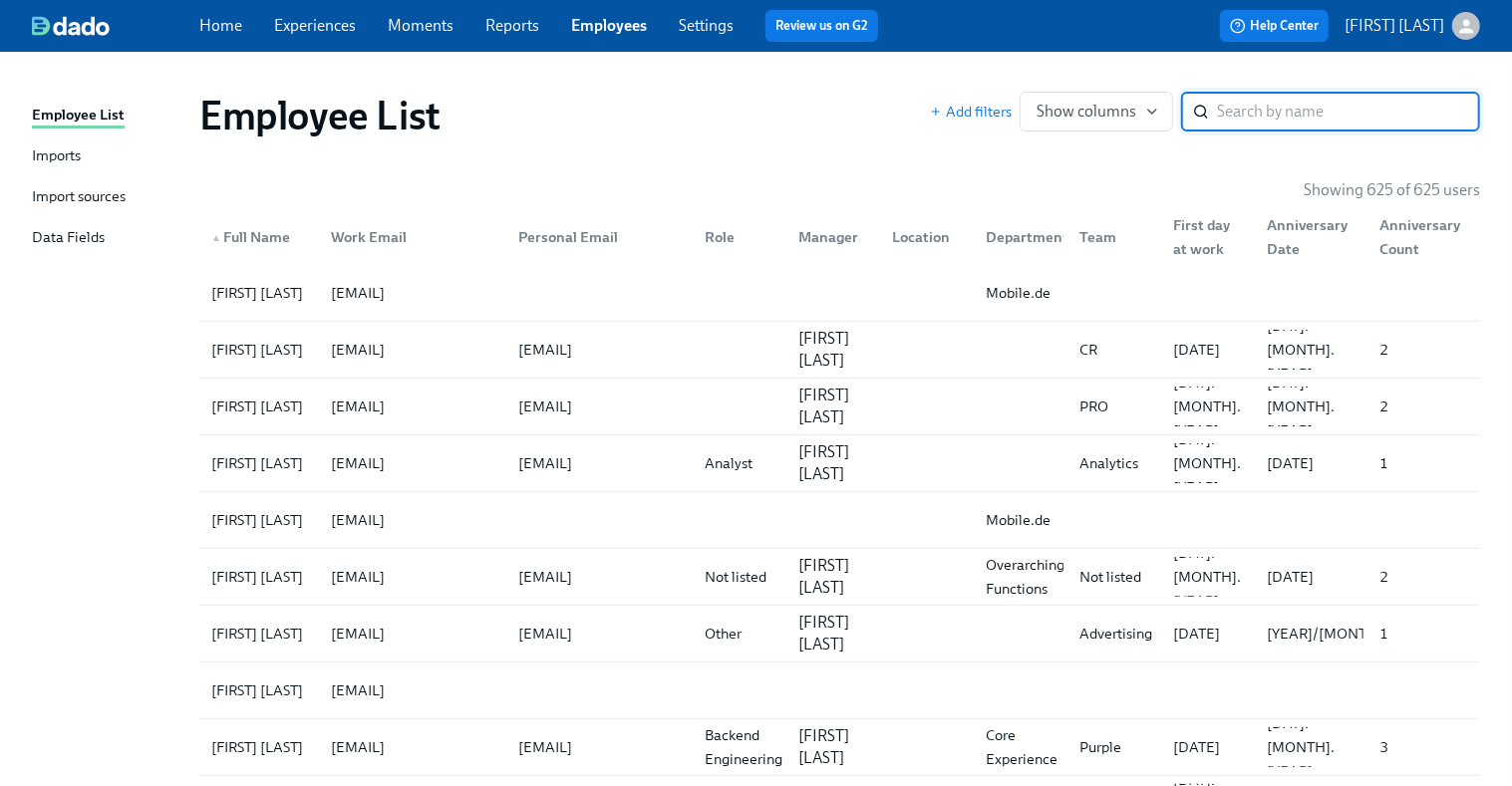 click on "Import sources" at bounding box center (79, 197) 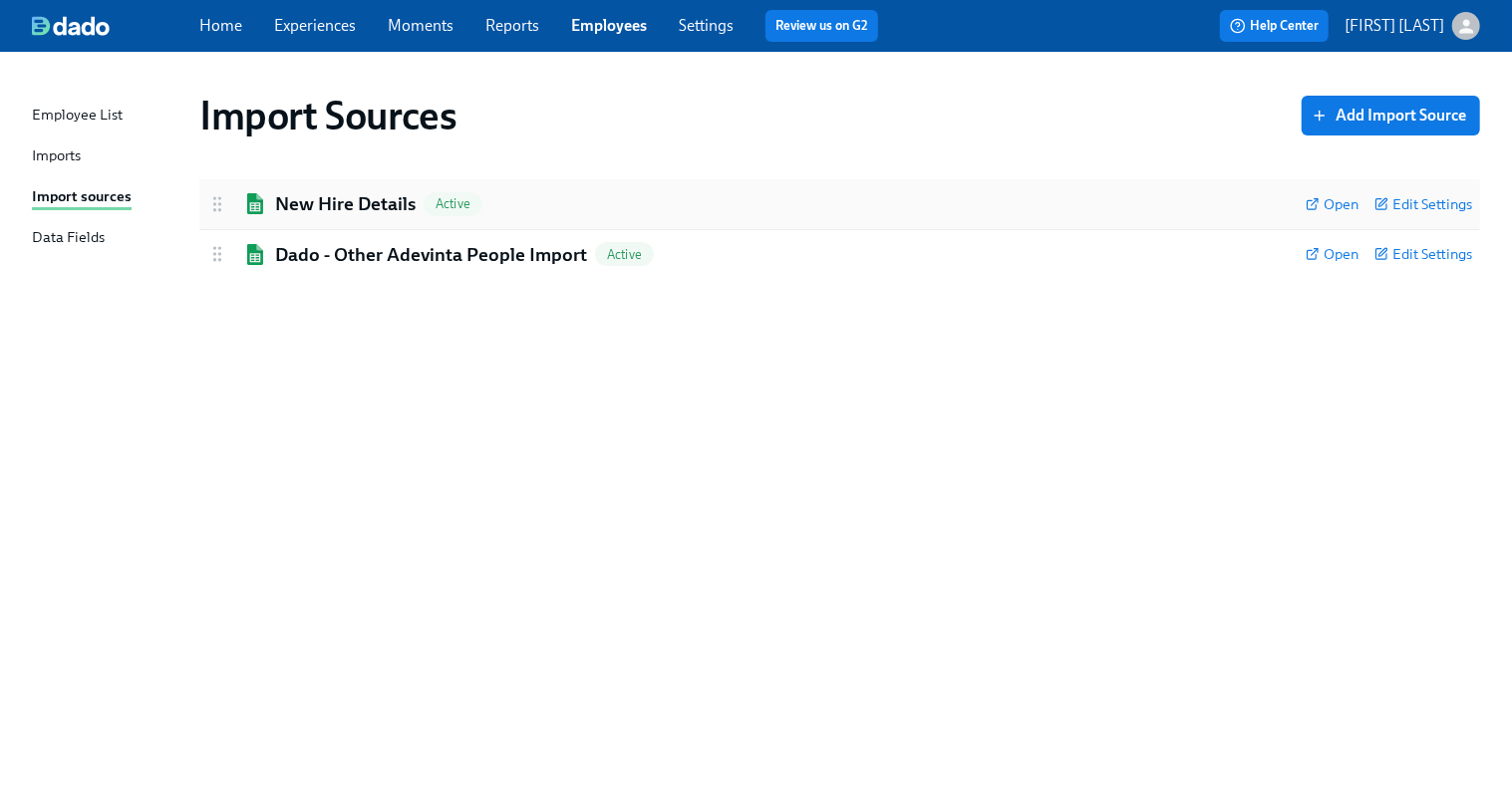 click on "New Hire Details" at bounding box center (345, 204) 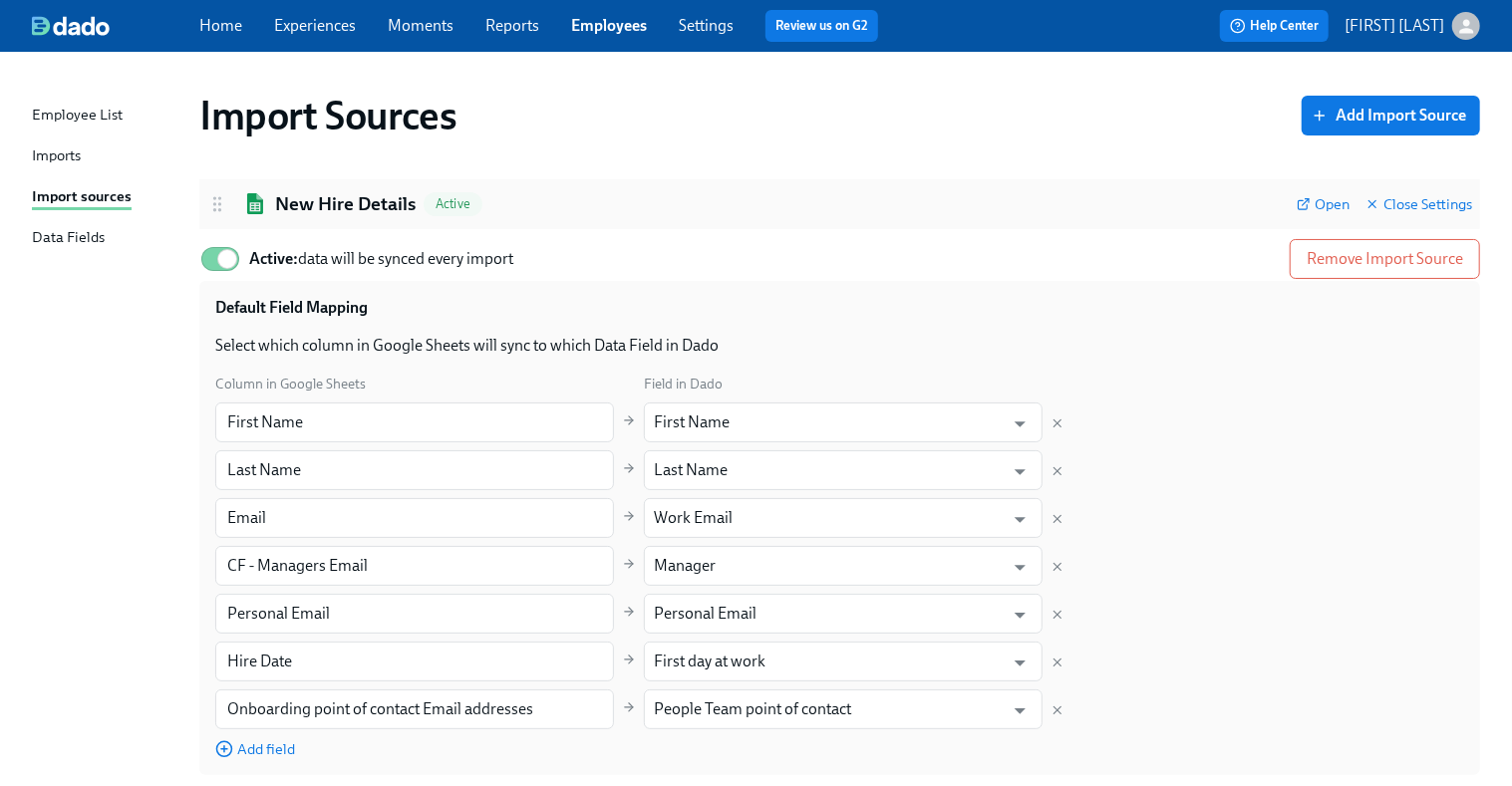 click on "New Hire Details Active Open Close Settings" at bounding box center [839, 204] 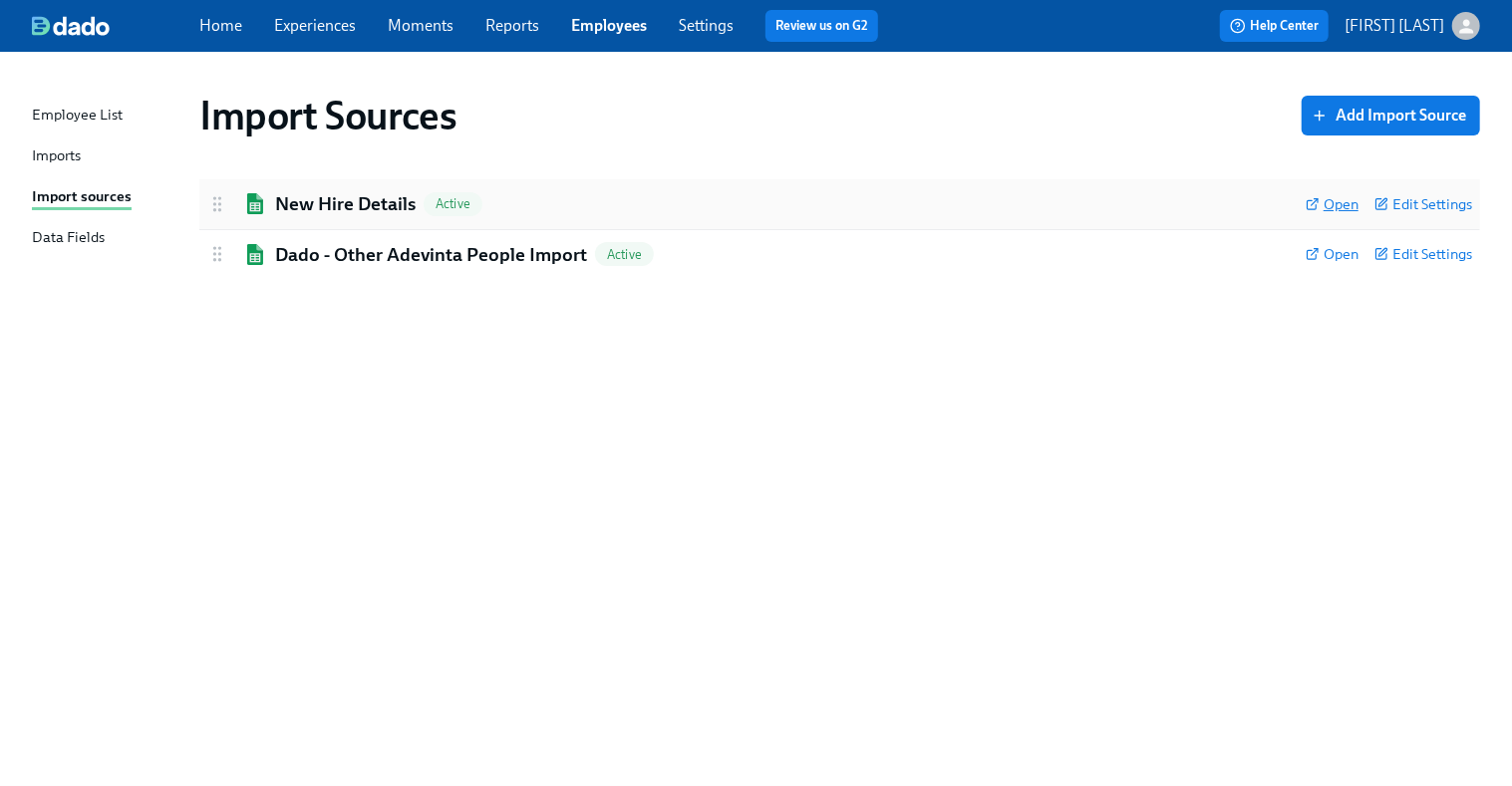 click on "Open" at bounding box center [1332, 204] 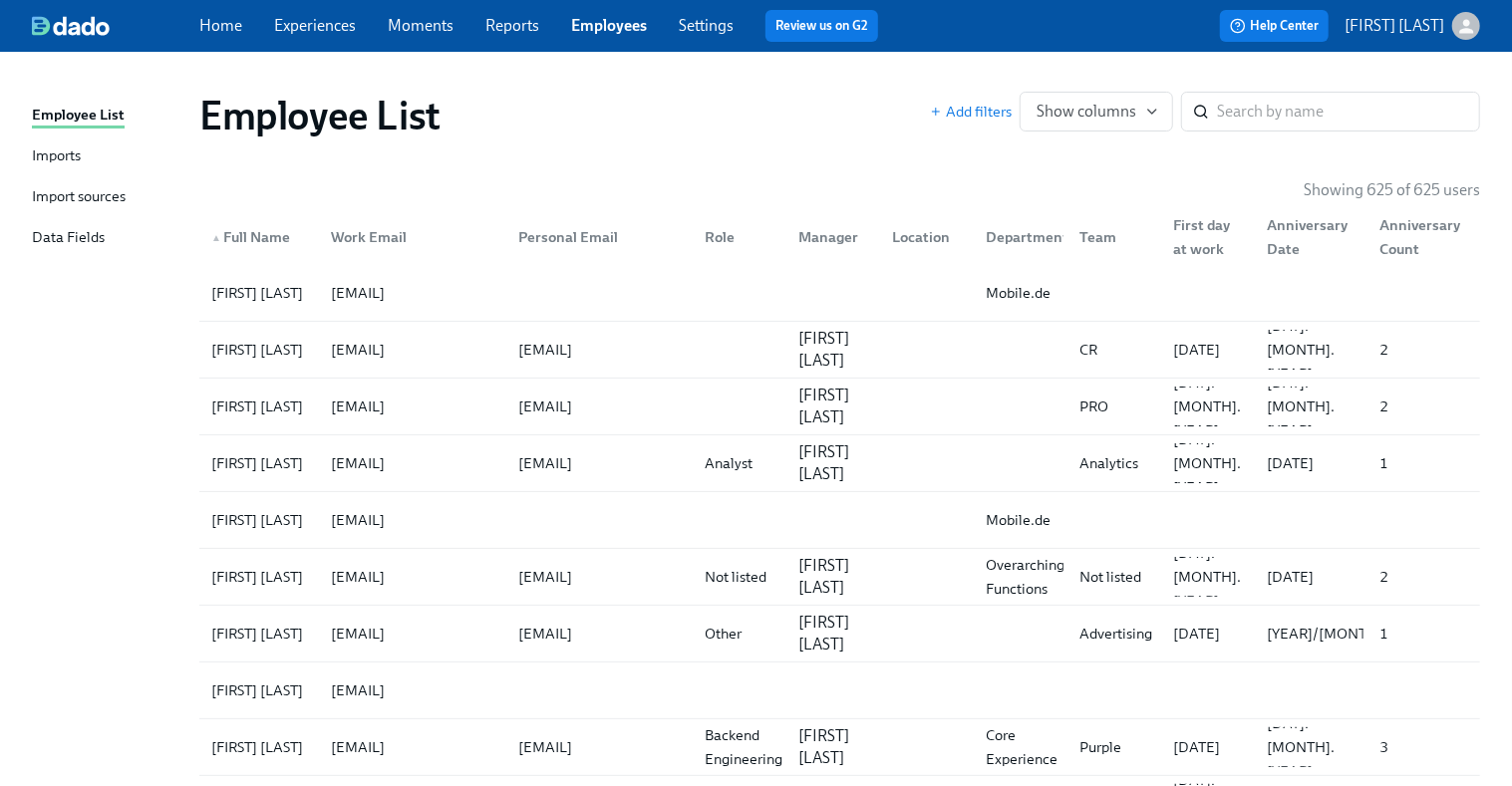 click on "Experiences" at bounding box center [315, 25] 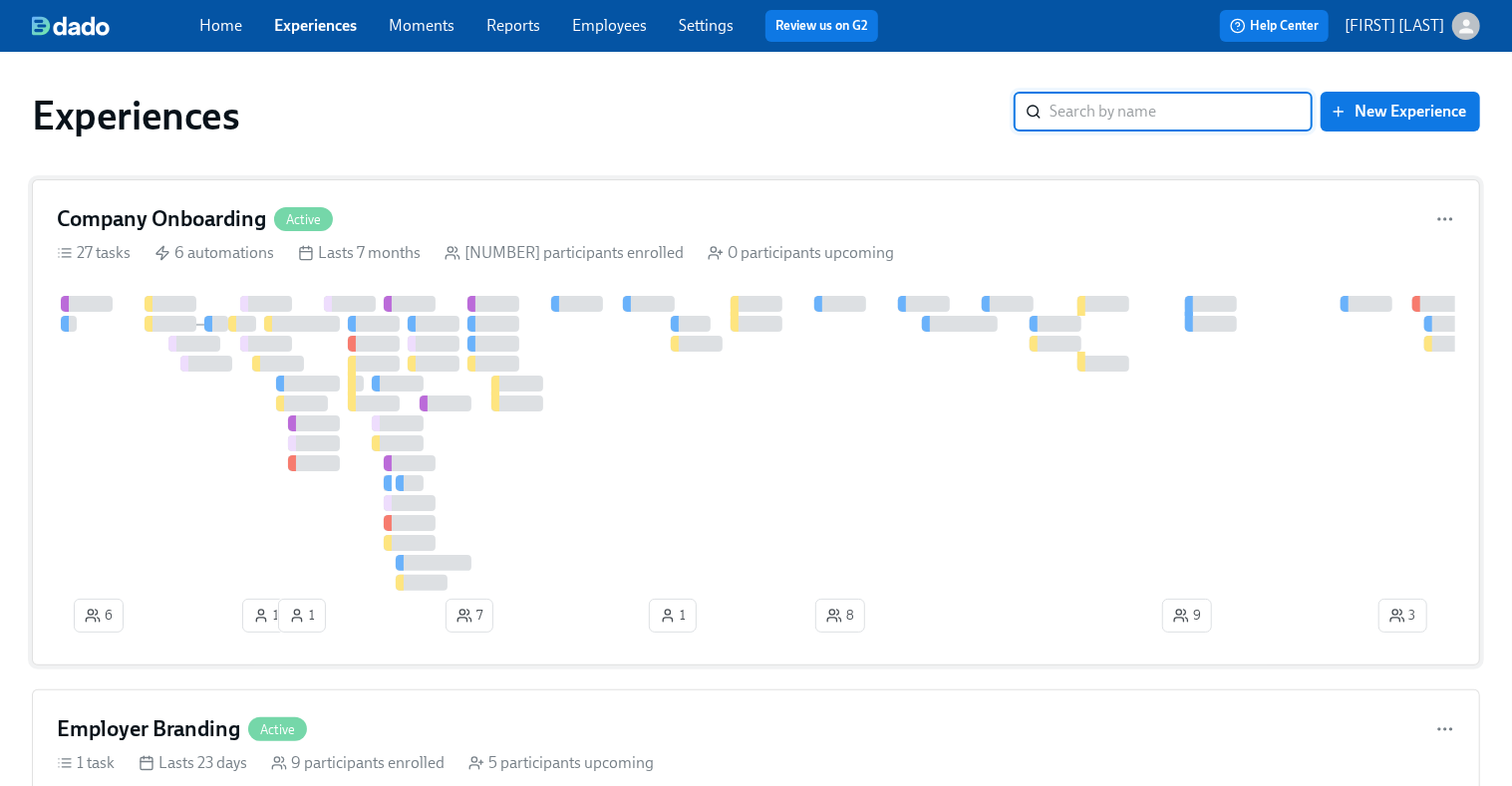 click at bounding box center [1355, 443] 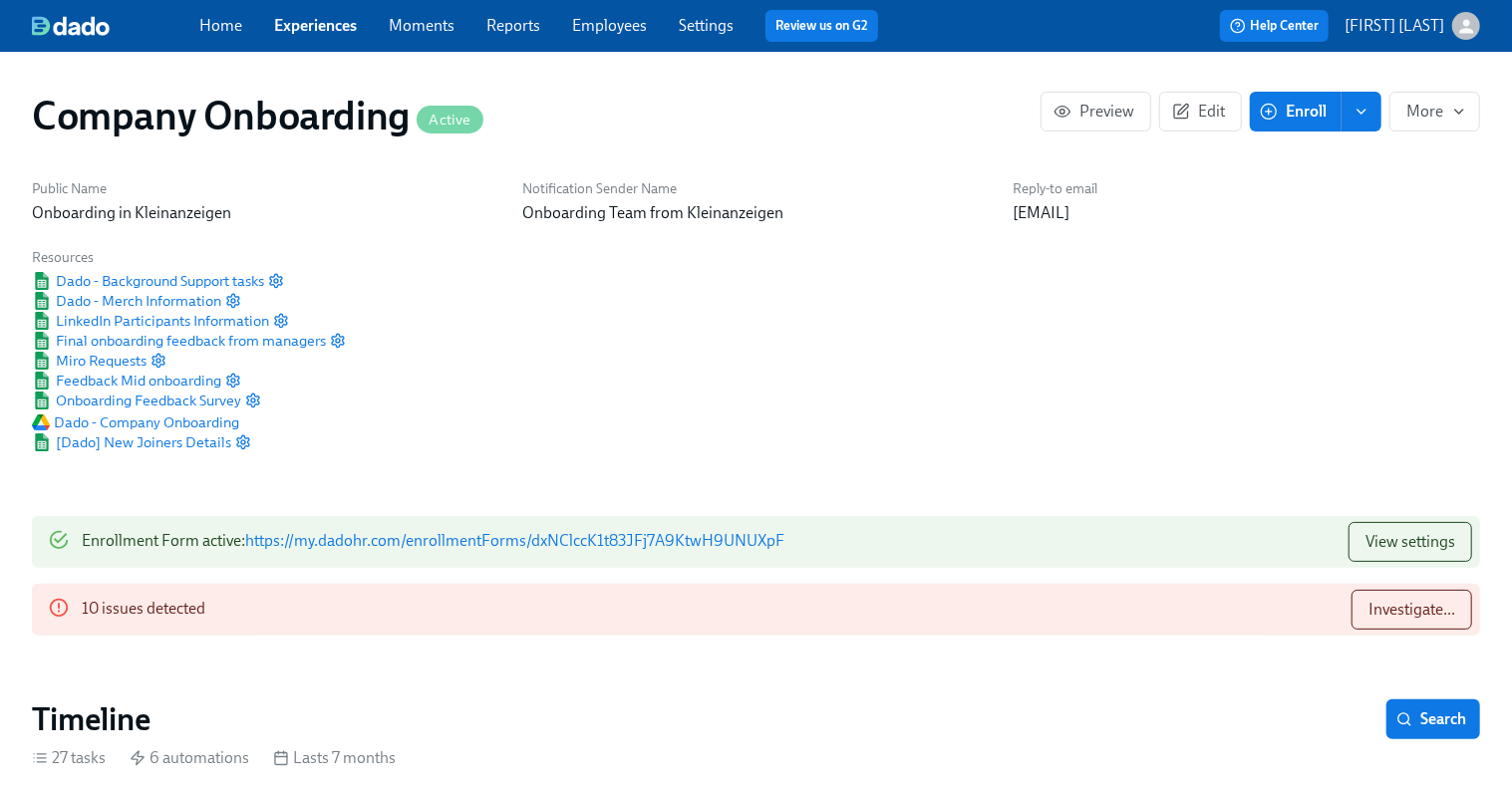 scroll, scrollTop: 0, scrollLeft: 57664, axis: horizontal 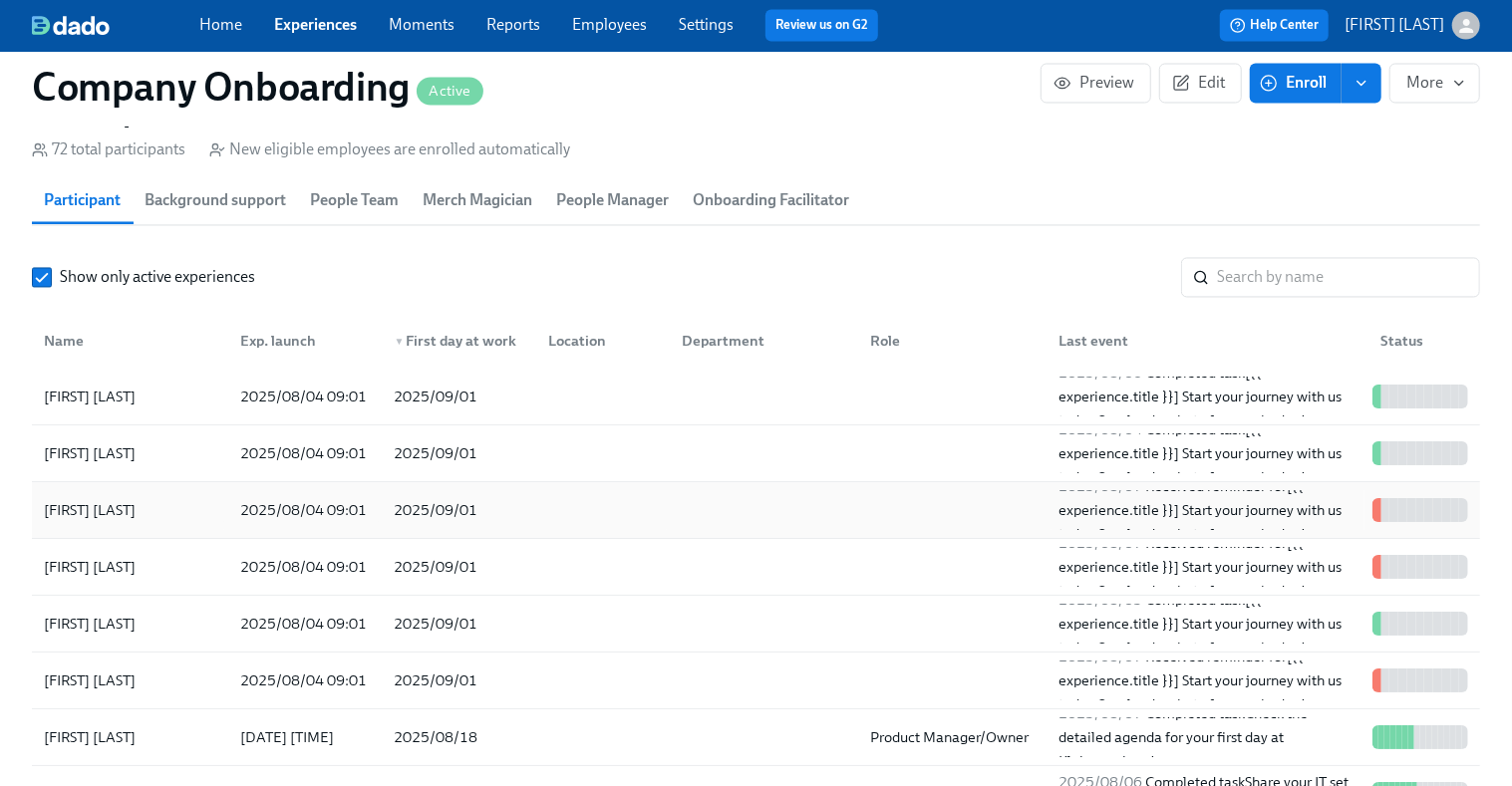 click on "2025/09/01" at bounding box center (437, 511) 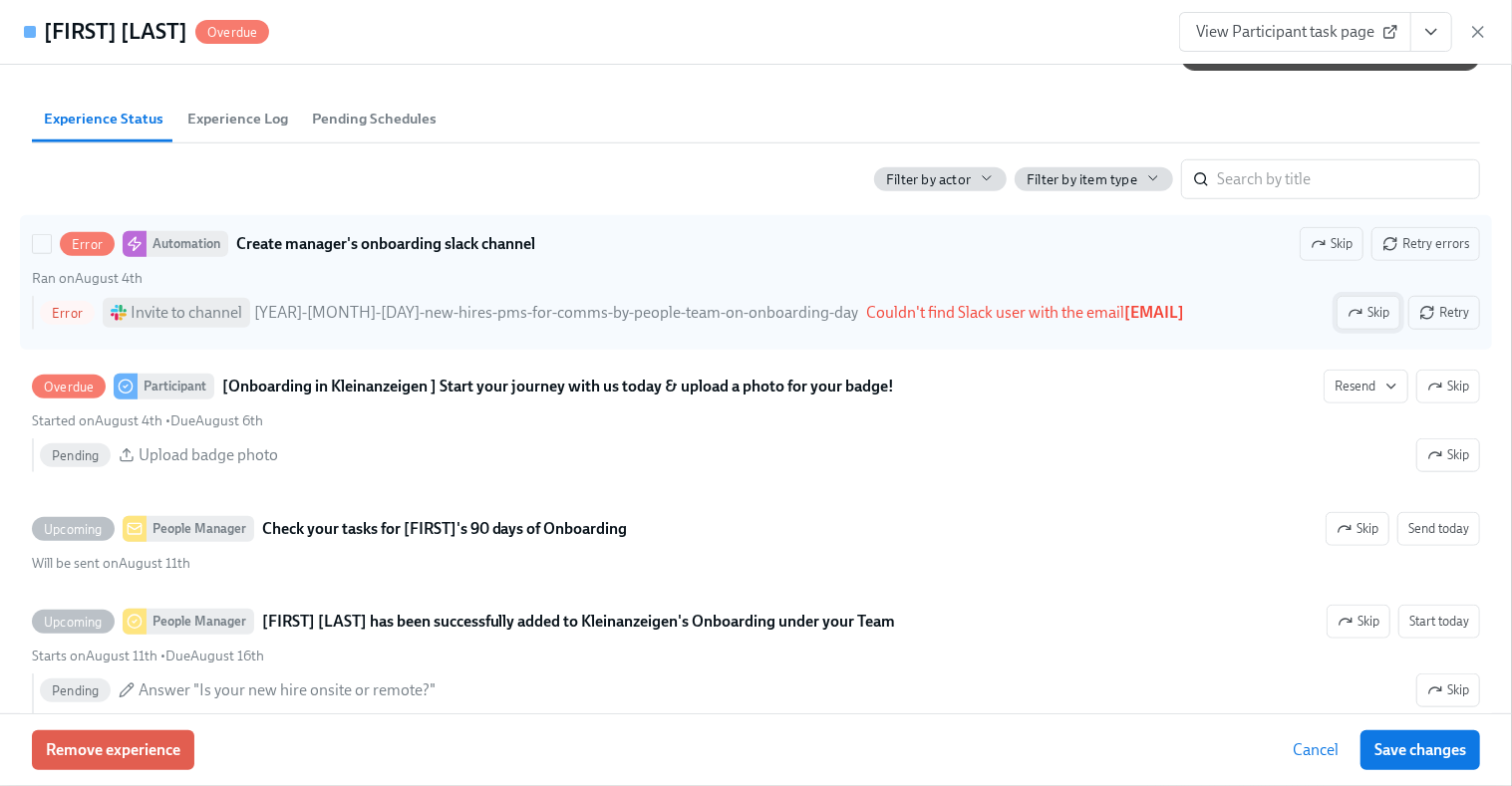 scroll, scrollTop: 978, scrollLeft: 0, axis: vertical 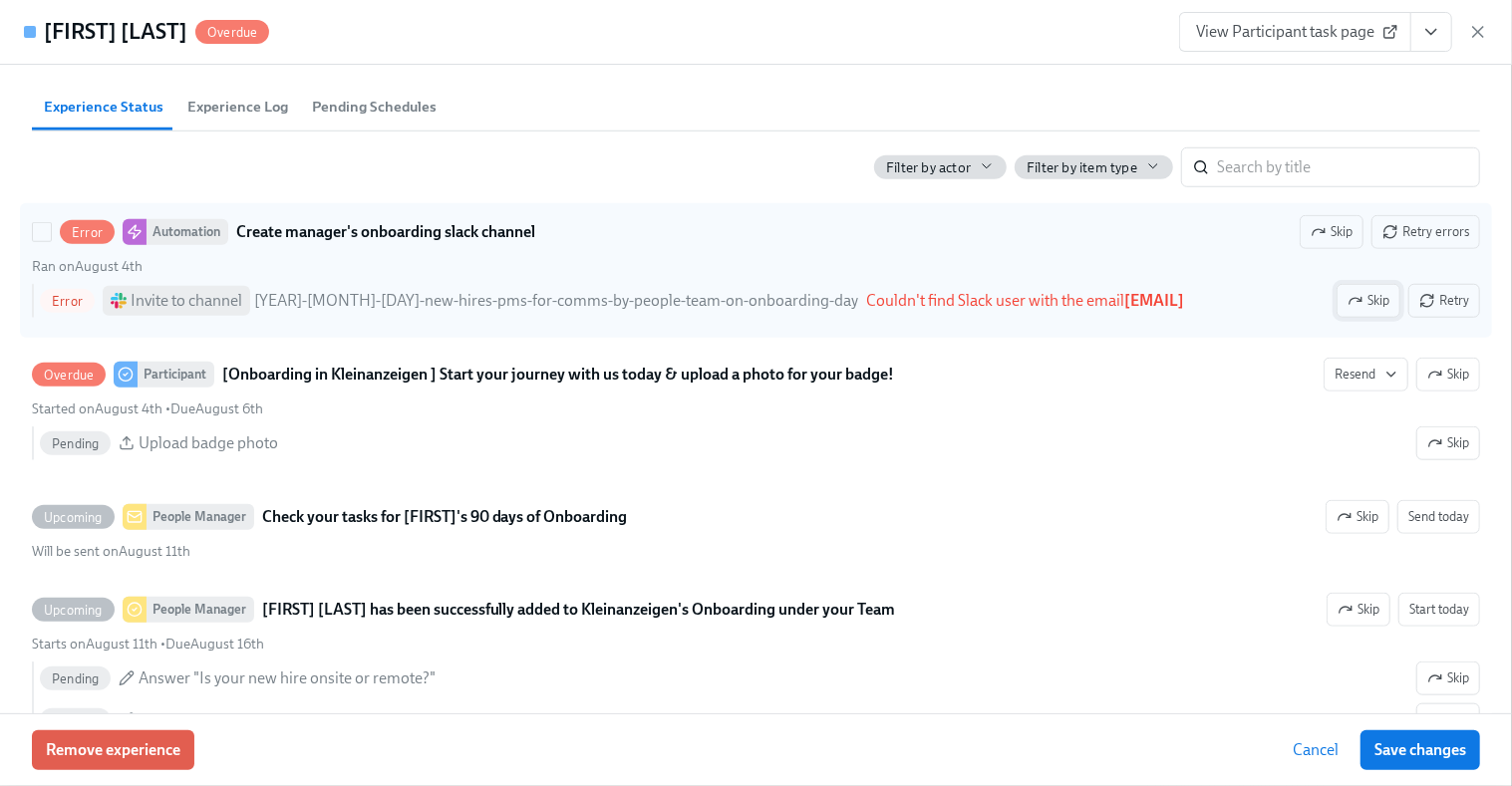click on "Skip" at bounding box center (1368, 301) 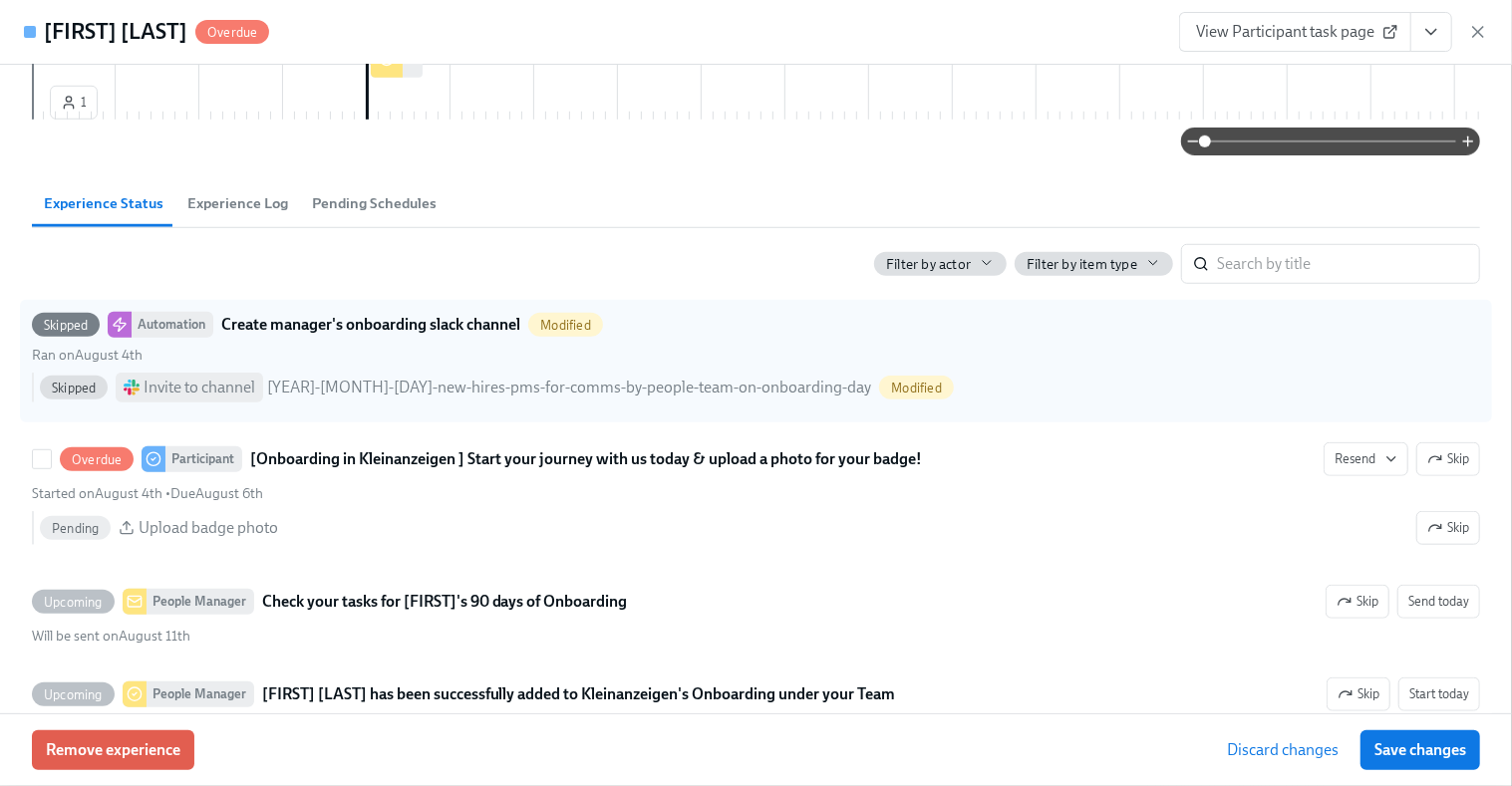 scroll, scrollTop: 859, scrollLeft: 0, axis: vertical 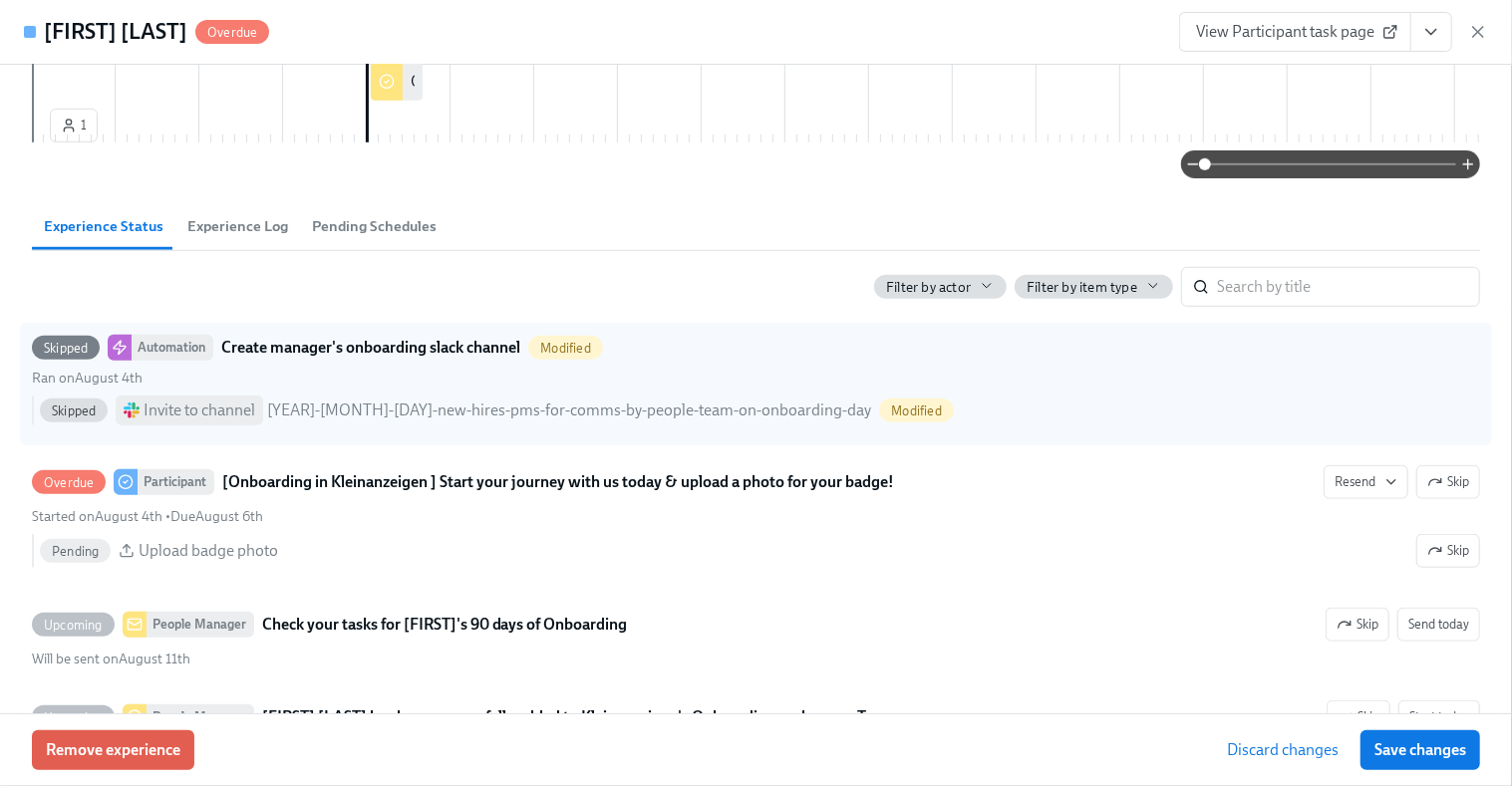 click on "View Participant task page" at bounding box center (1295, 32) 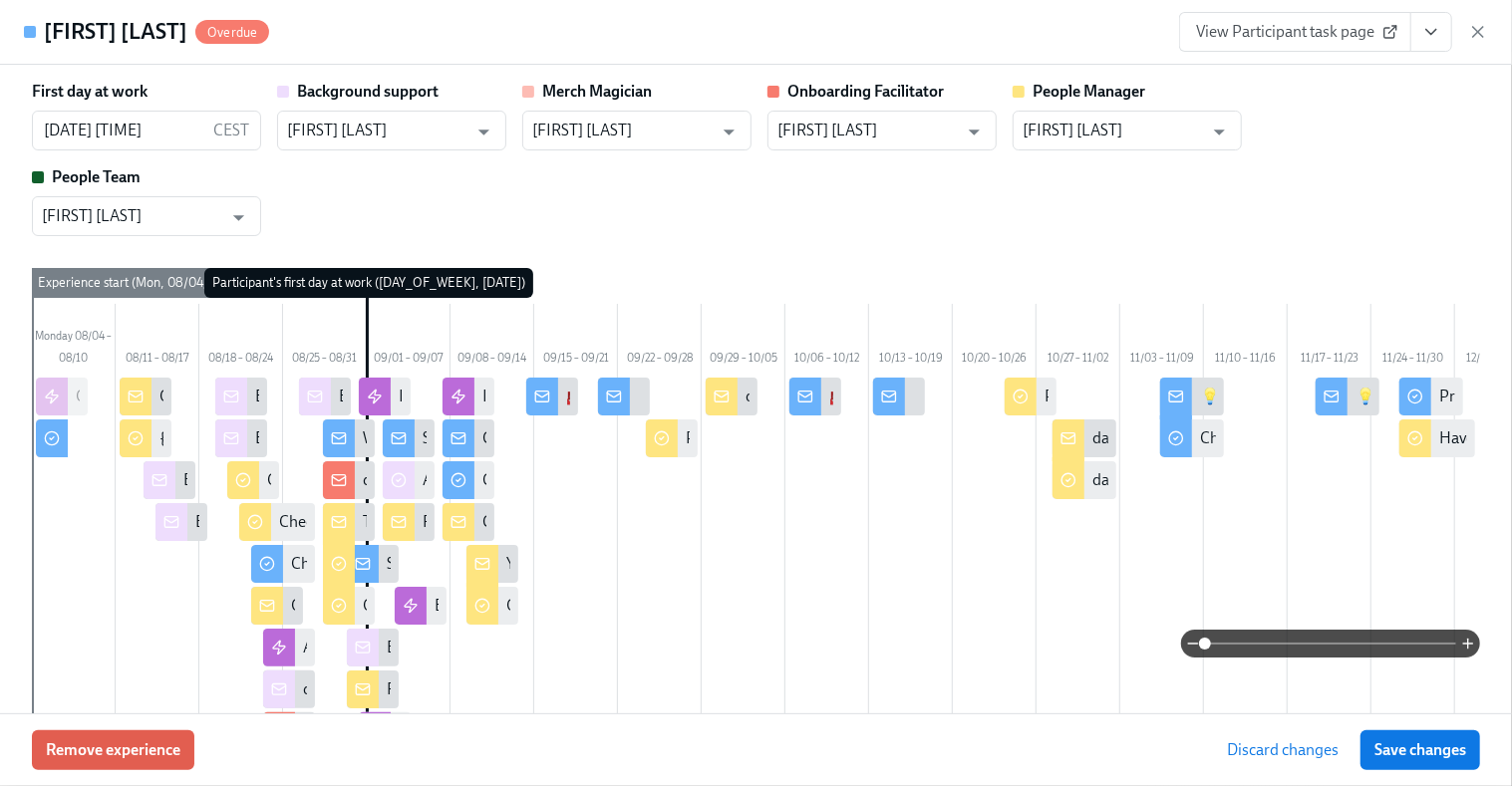 click on "View Participant task page" at bounding box center (1295, 32) 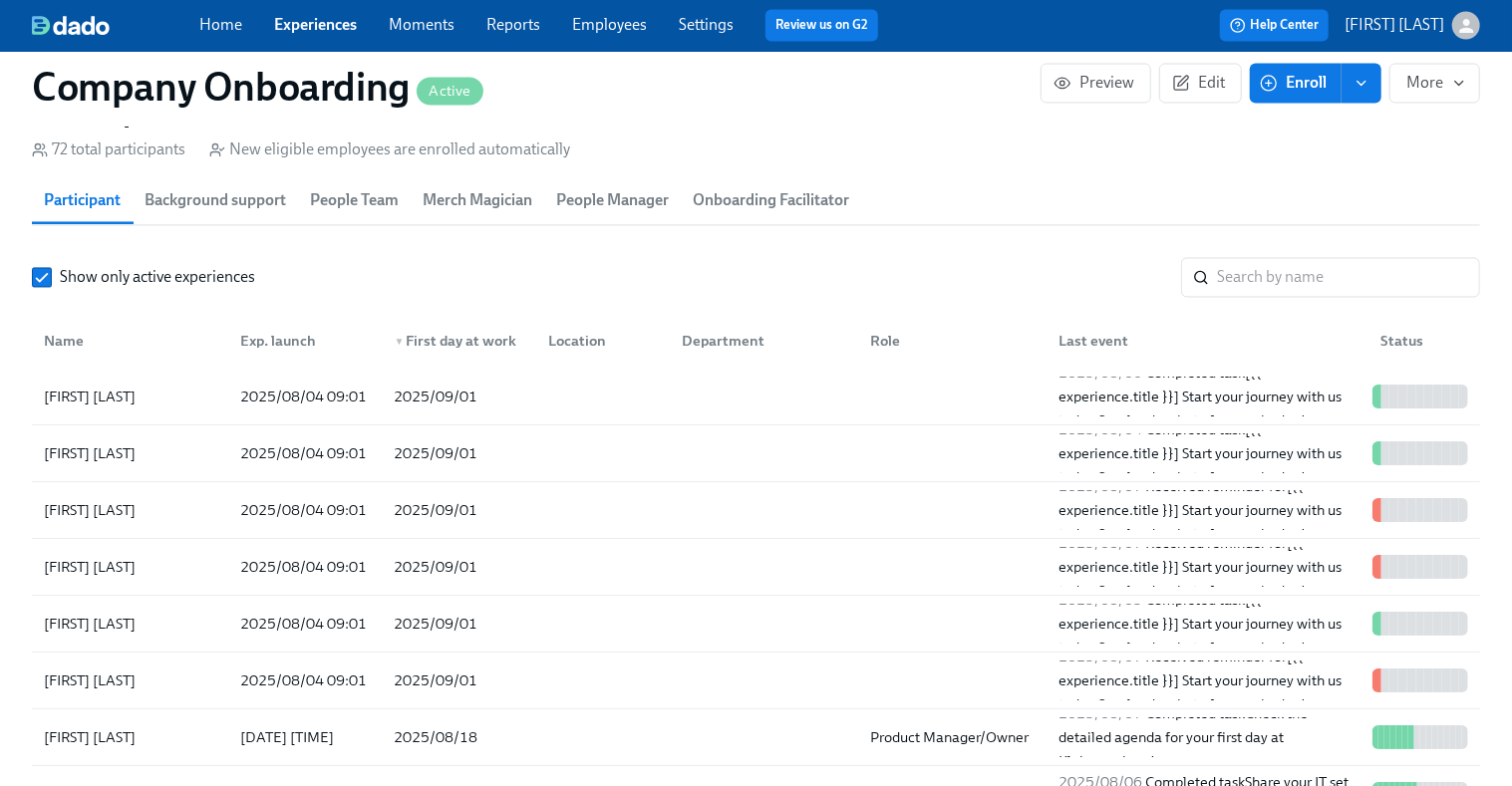 click on "Experiences" at bounding box center [315, 25] 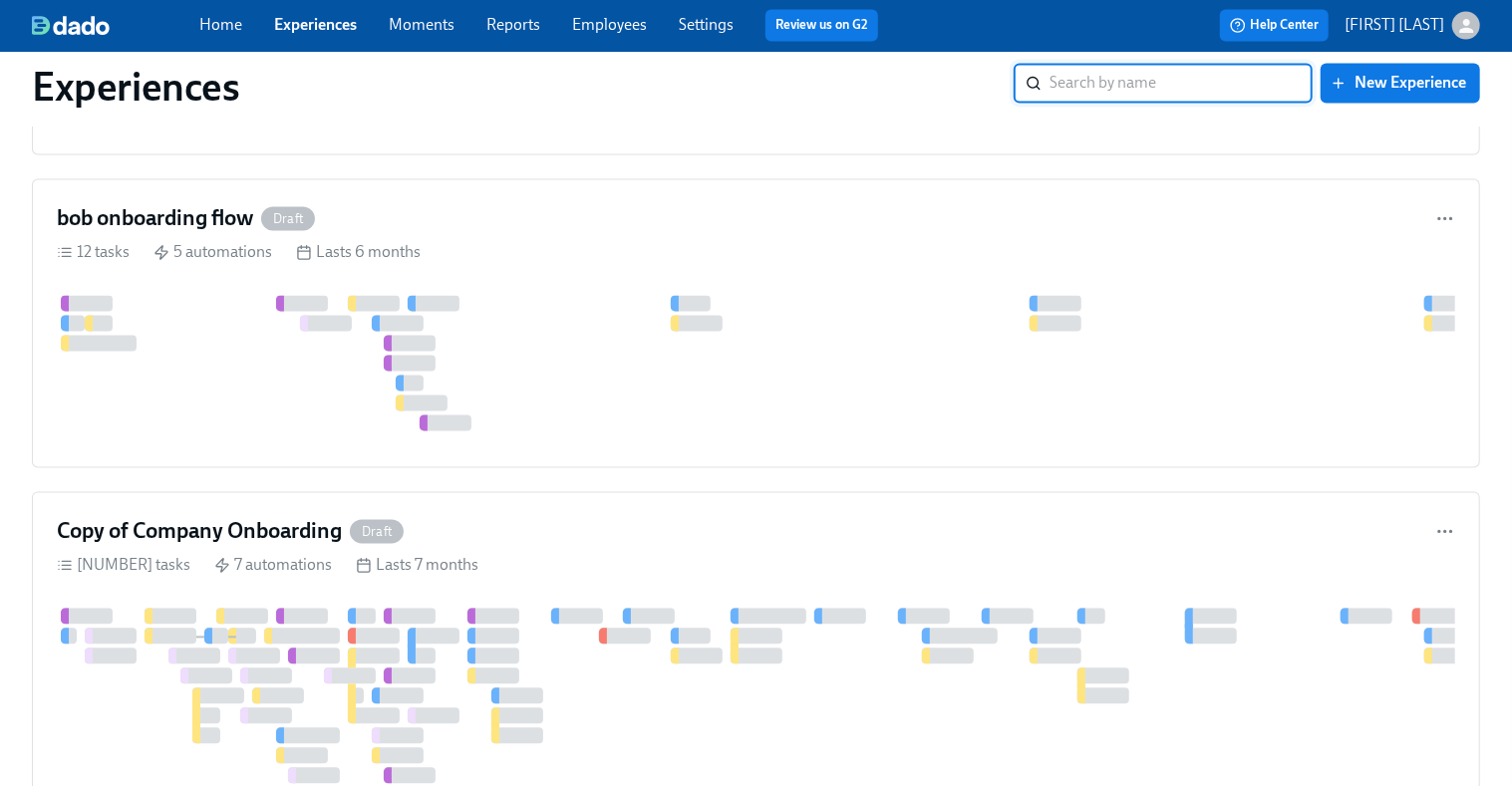 scroll, scrollTop: 0, scrollLeft: 0, axis: both 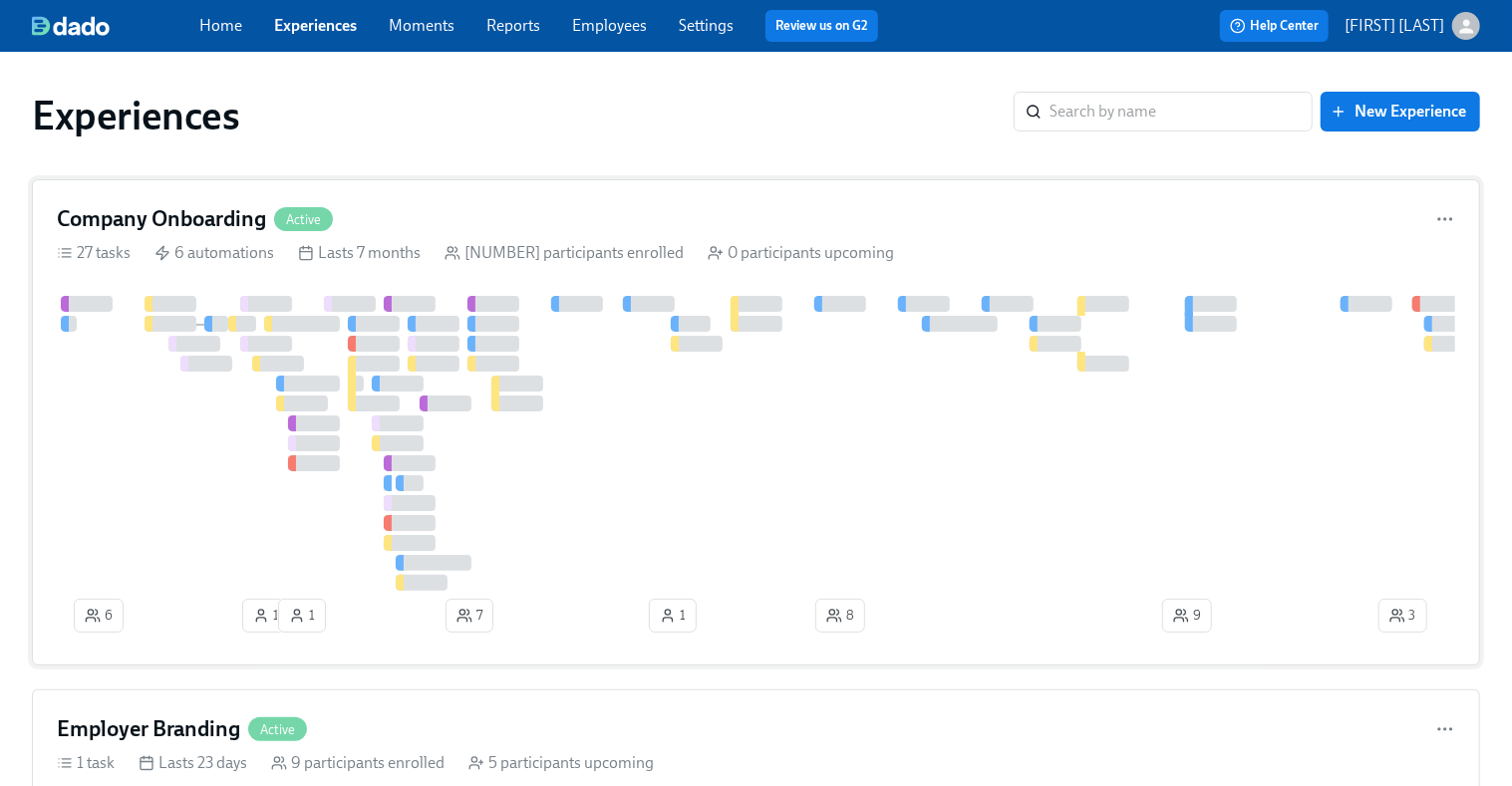 click at bounding box center (1355, 443) 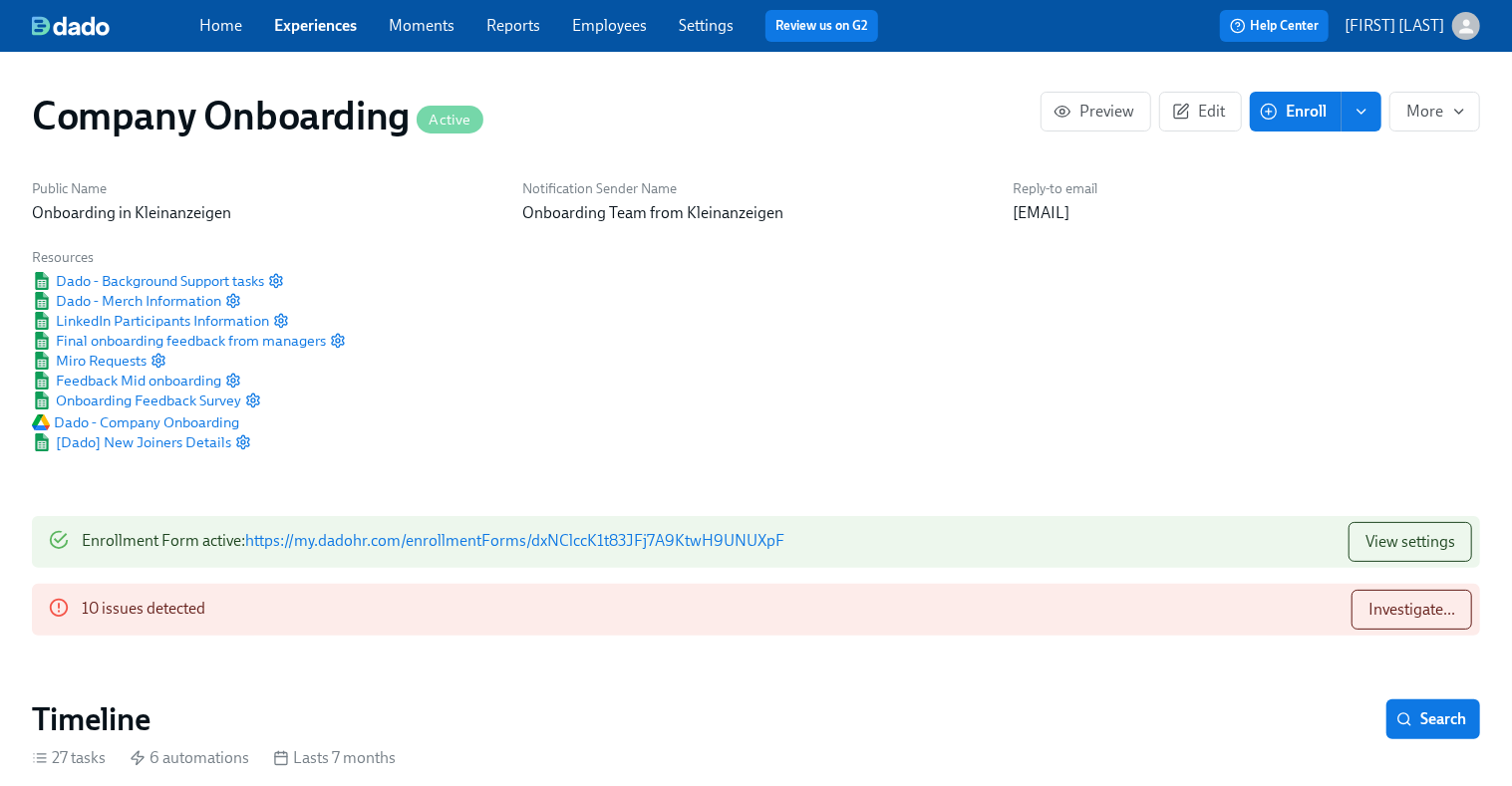 scroll, scrollTop: 0, scrollLeft: 61094, axis: horizontal 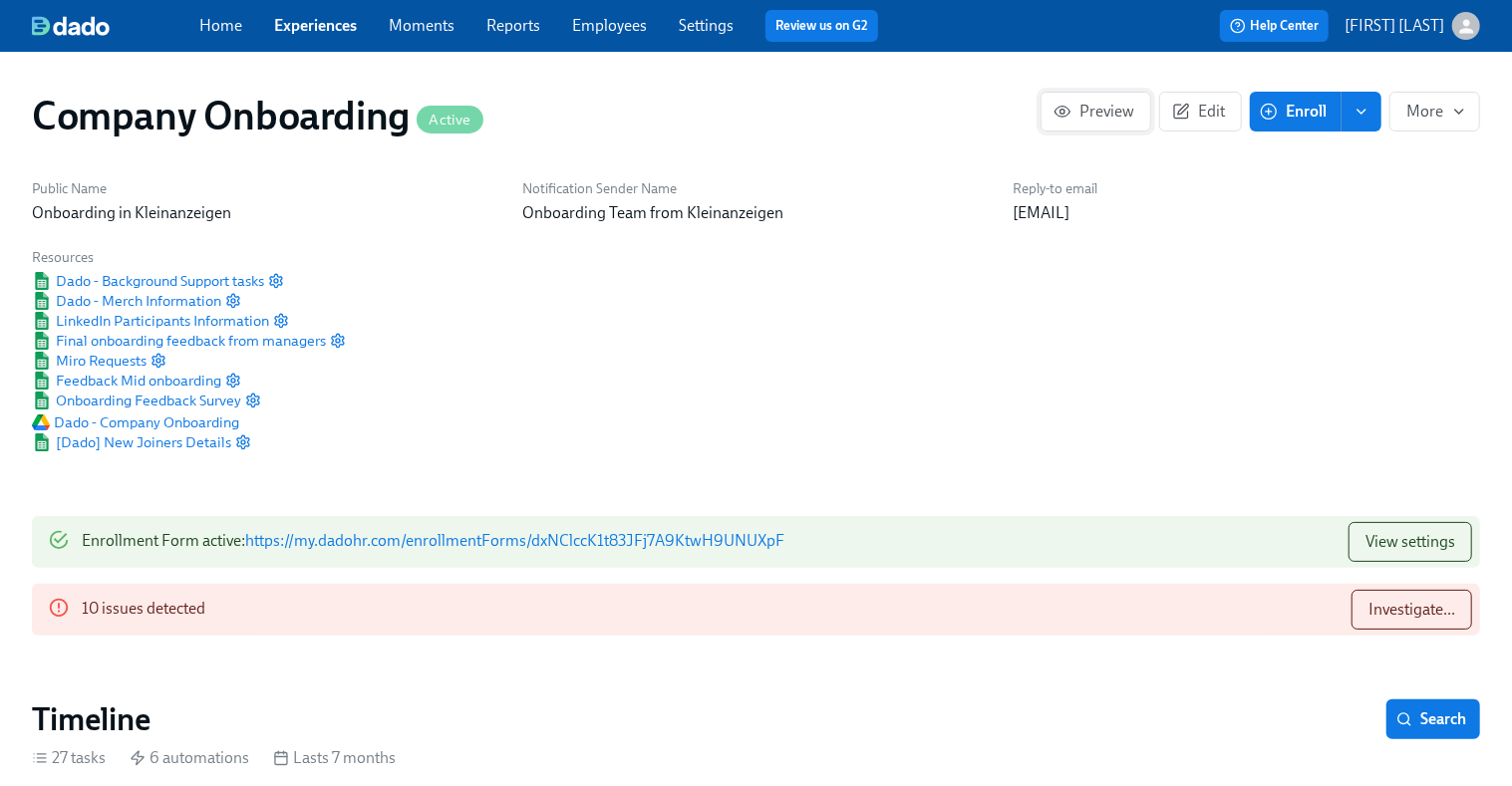 click on "Preview" at bounding box center (1095, 112) 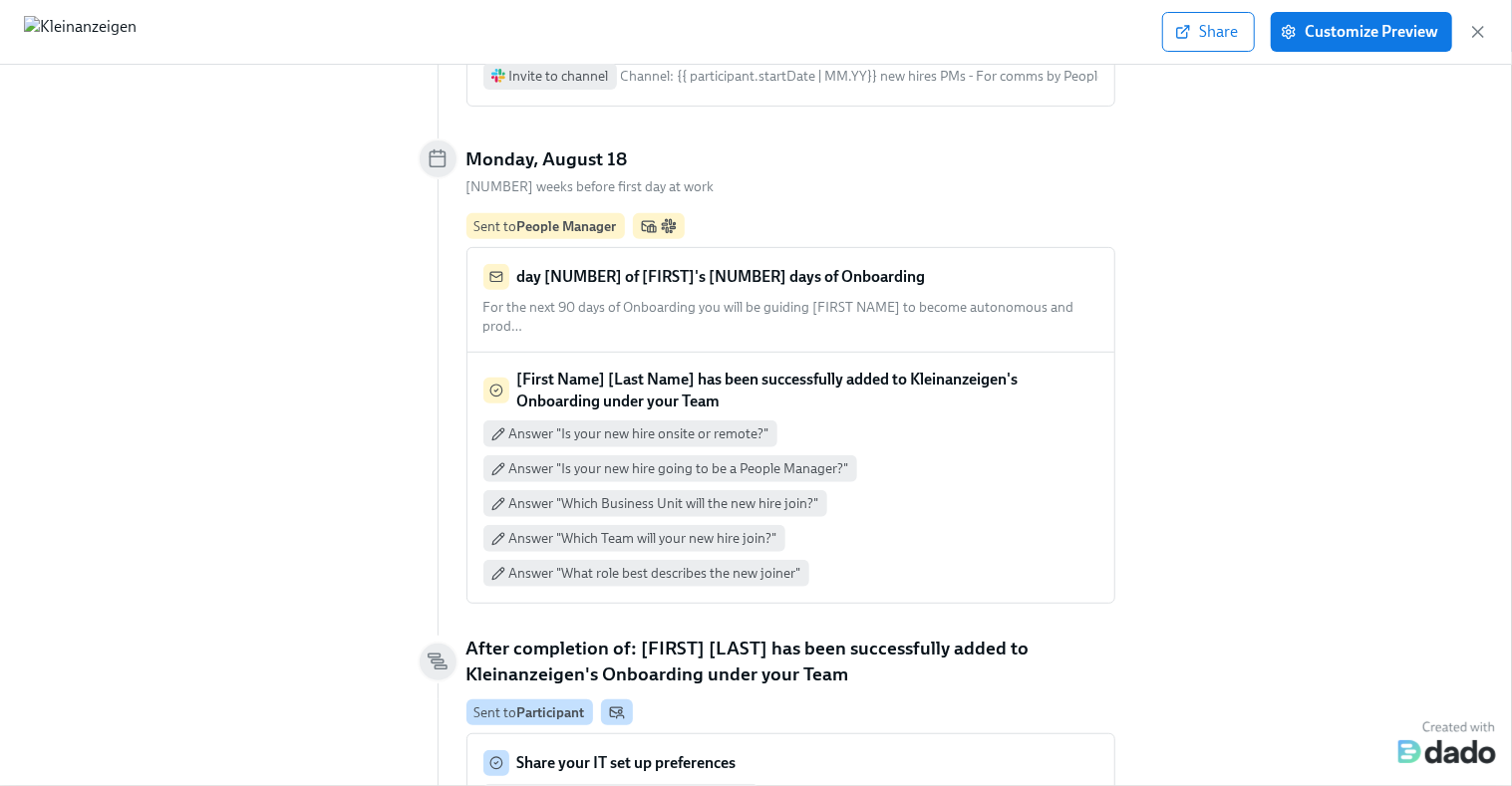 scroll, scrollTop: 0, scrollLeft: 0, axis: both 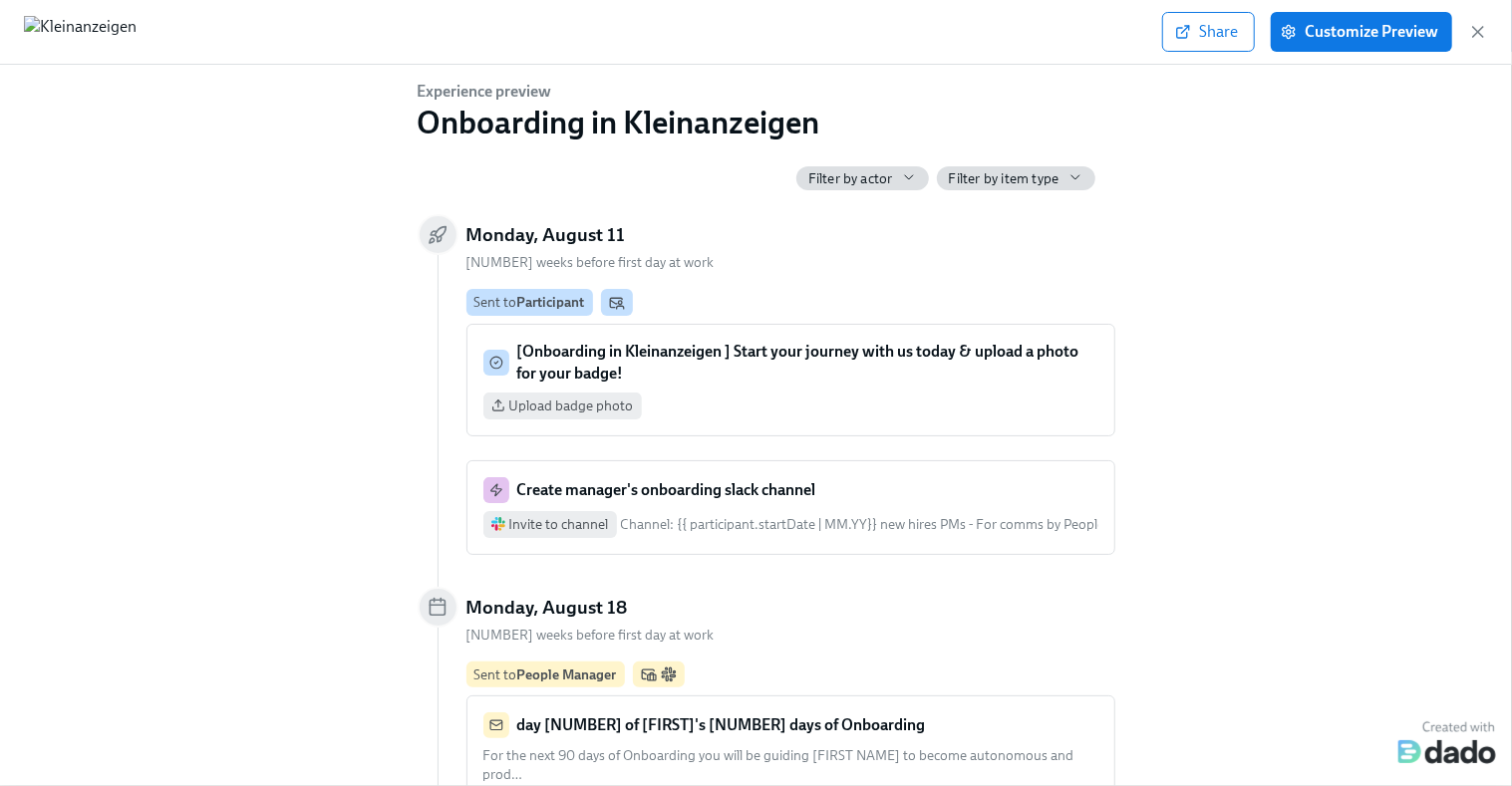 click 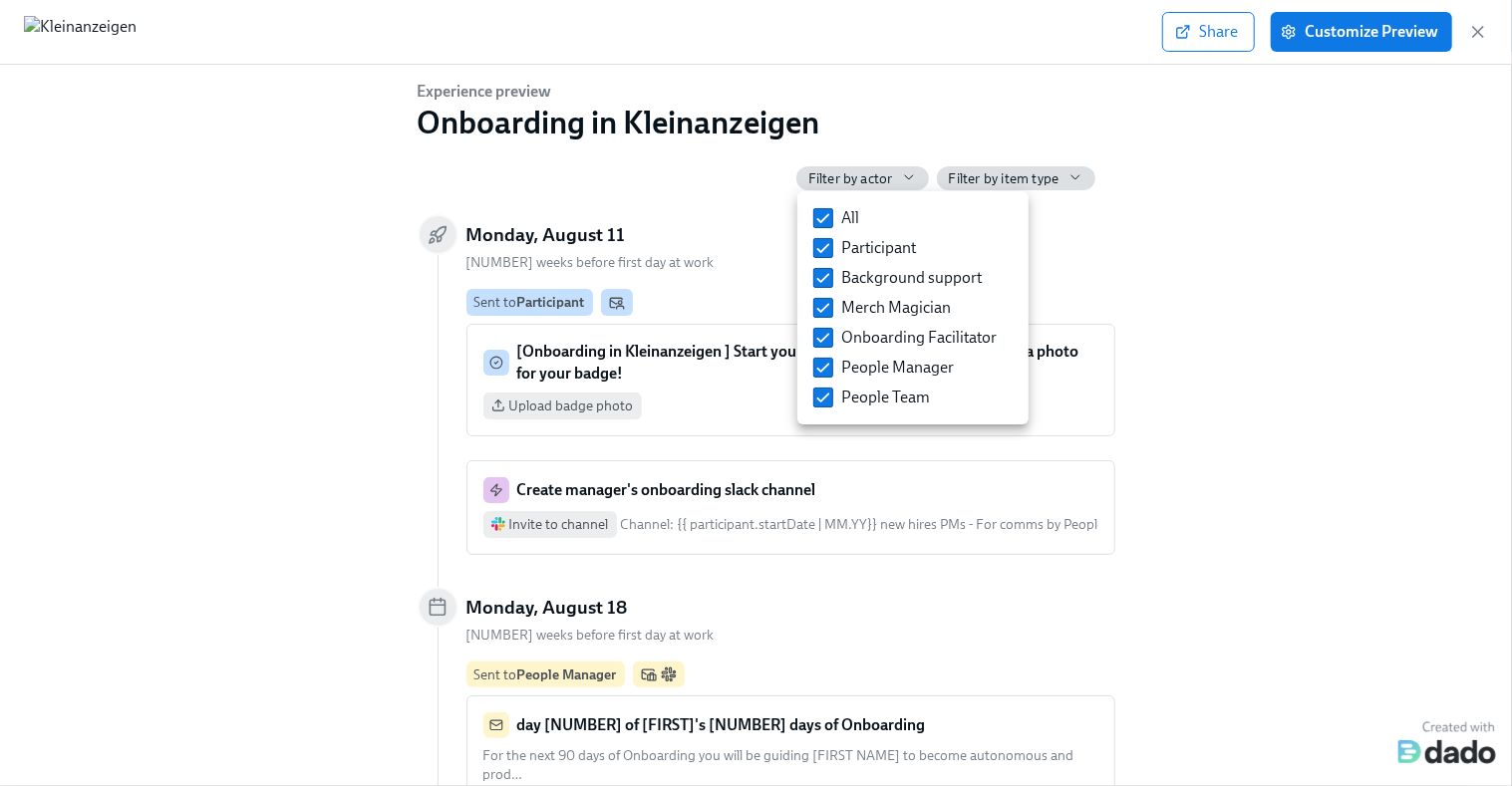 click at bounding box center (756, 393) 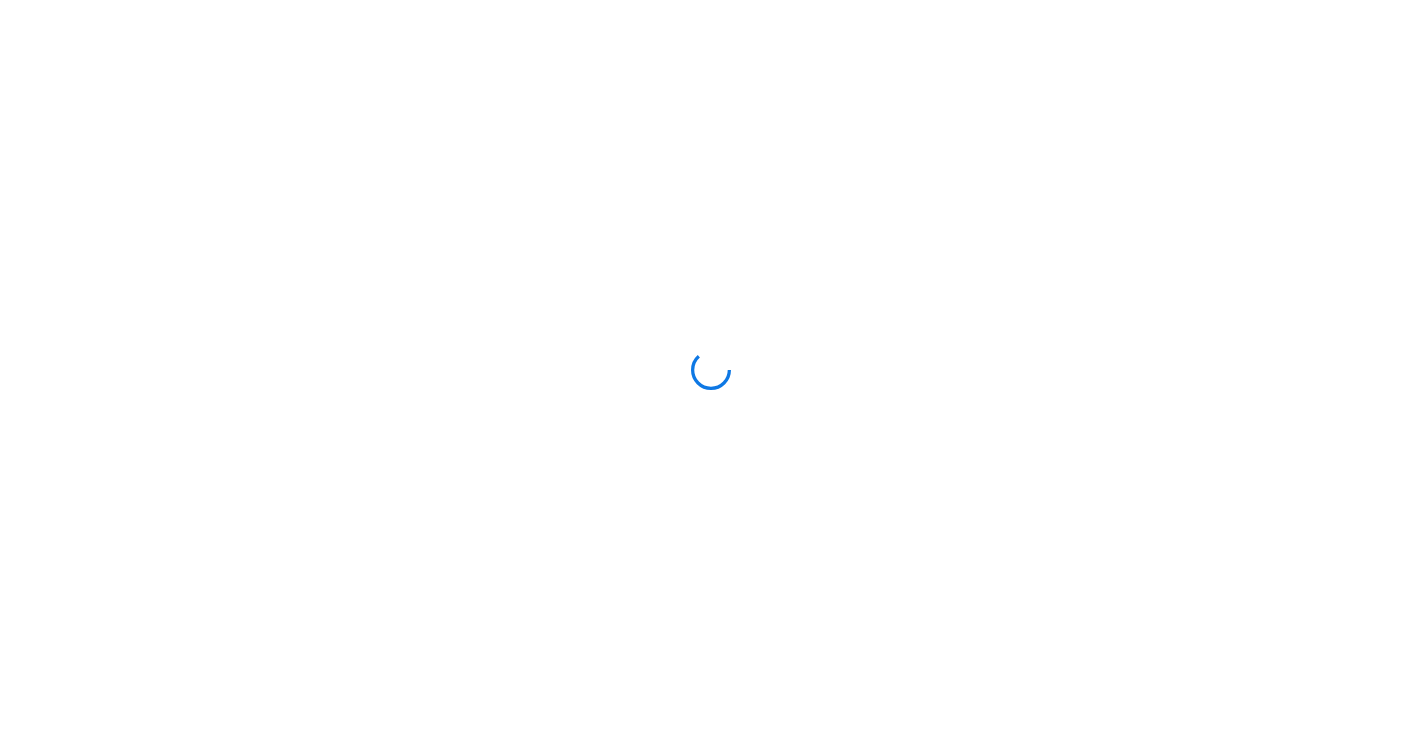 scroll, scrollTop: 0, scrollLeft: 0, axis: both 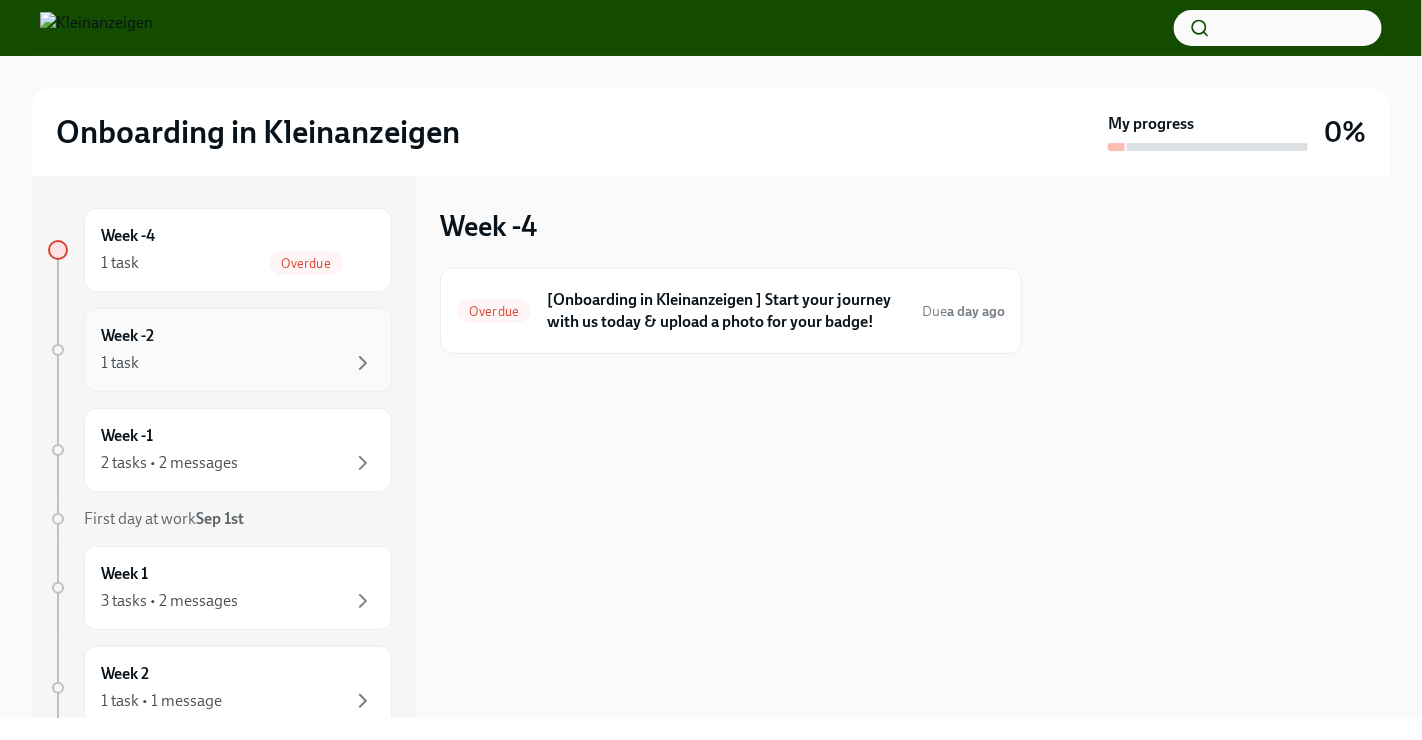 click on "Week -2 1 task" at bounding box center [238, 350] 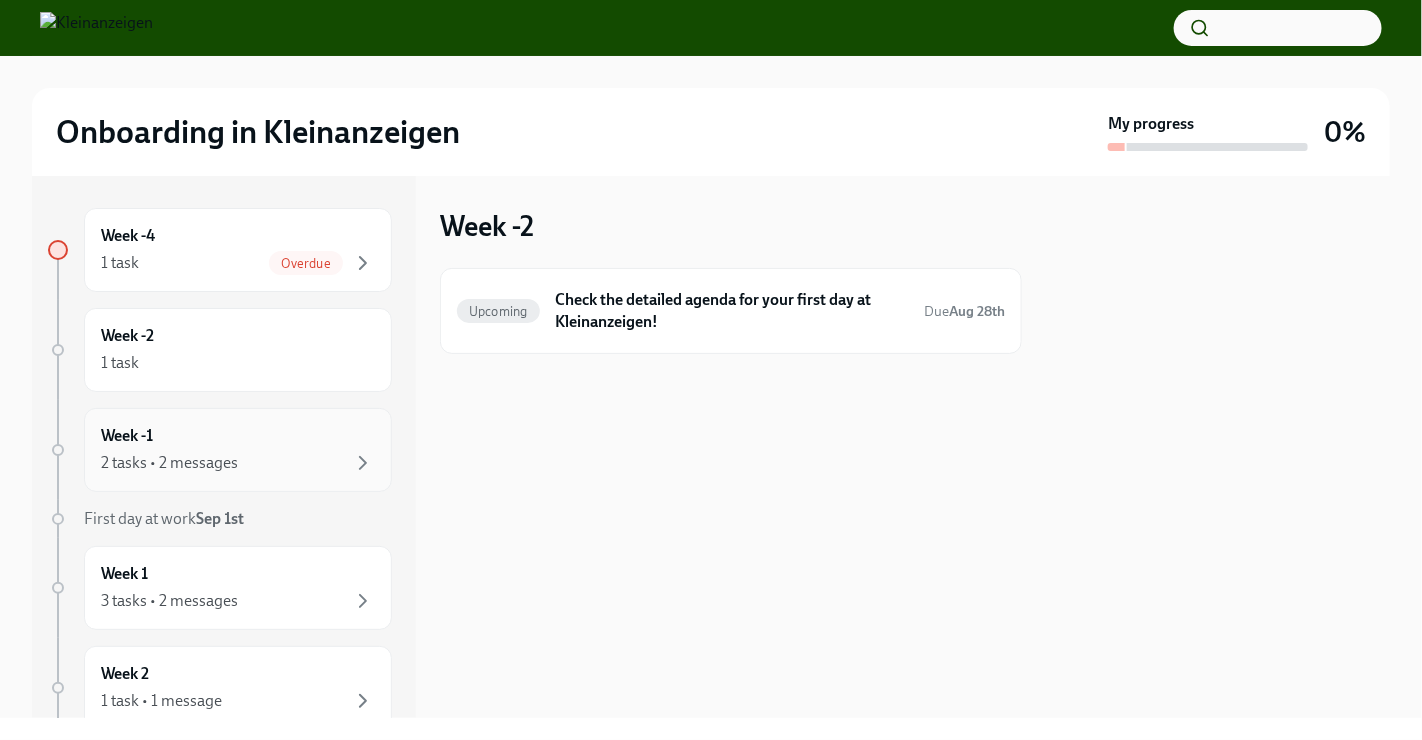 click on "2 tasks • 2 messages" at bounding box center [238, 463] 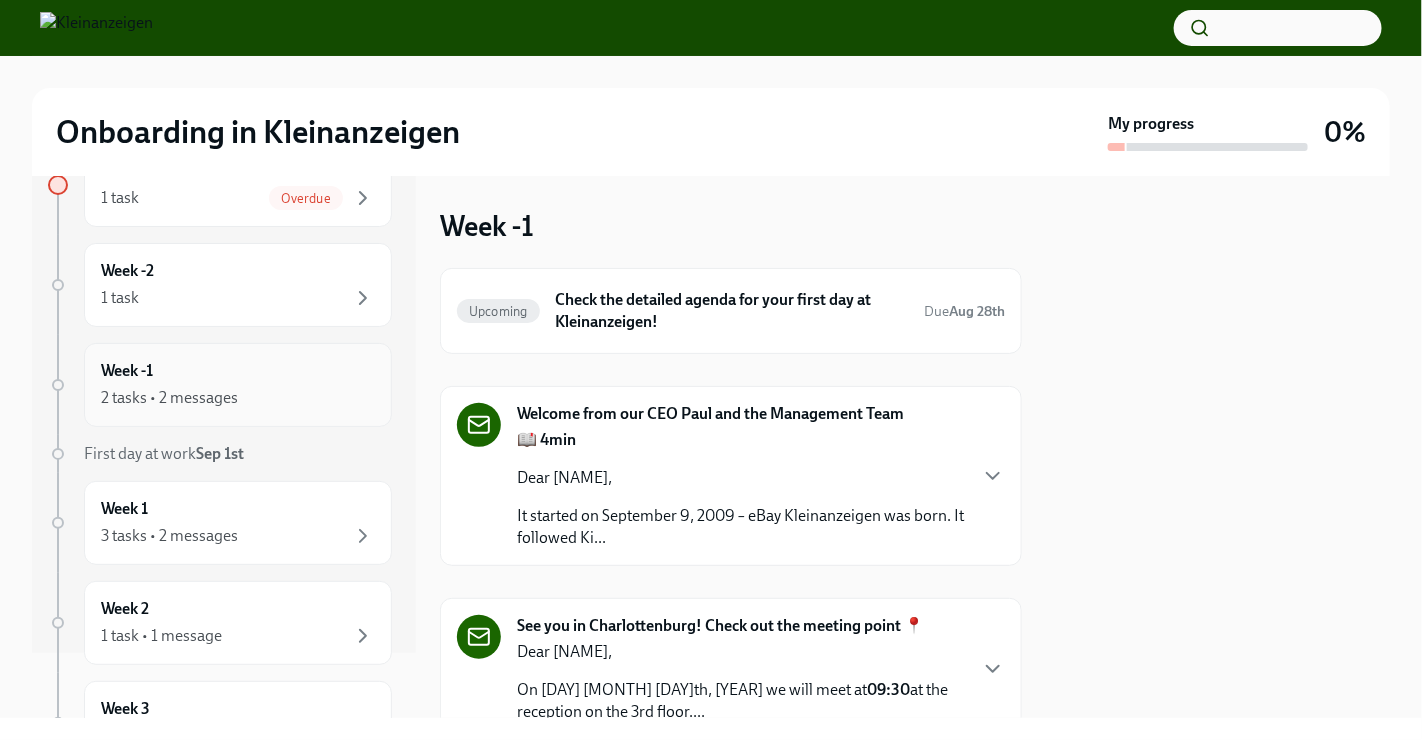 scroll, scrollTop: 70, scrollLeft: 0, axis: vertical 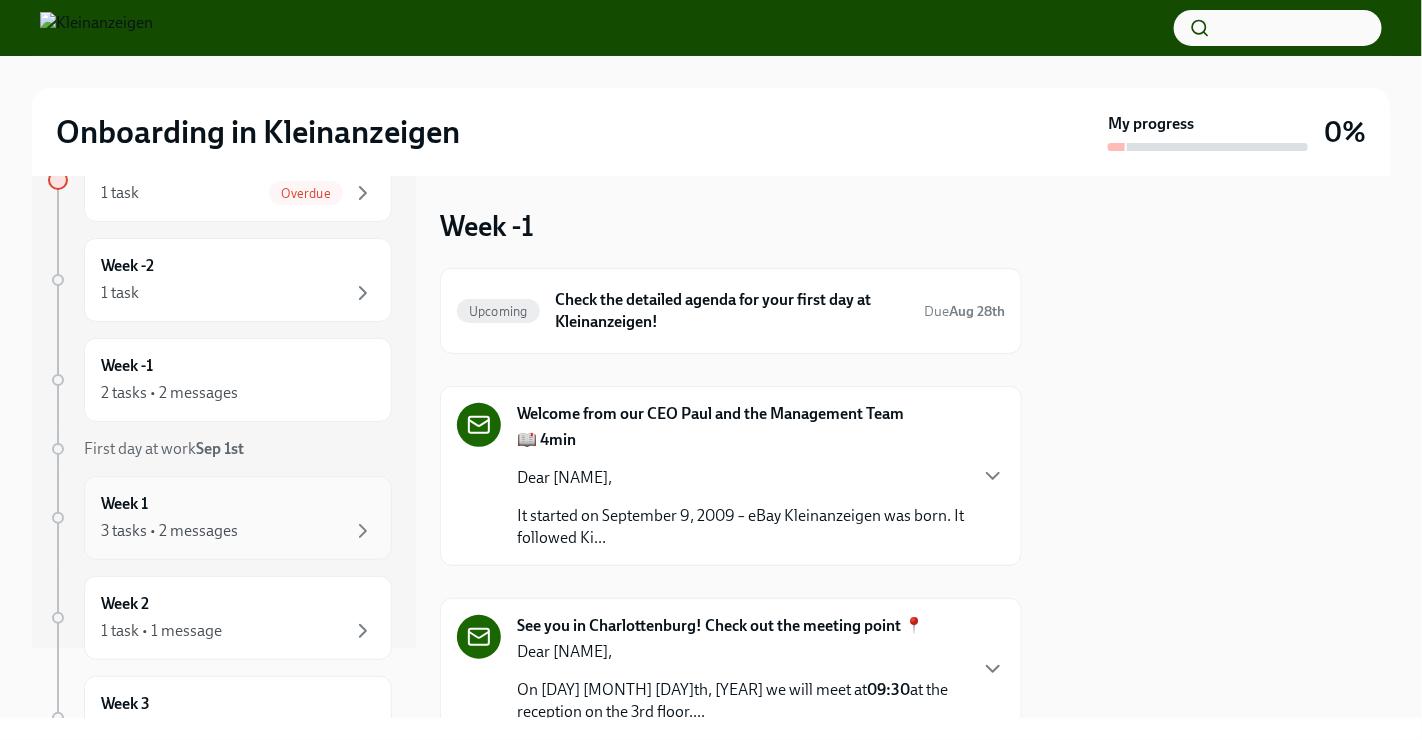 click on "3 tasks • 2 messages" at bounding box center (238, 531) 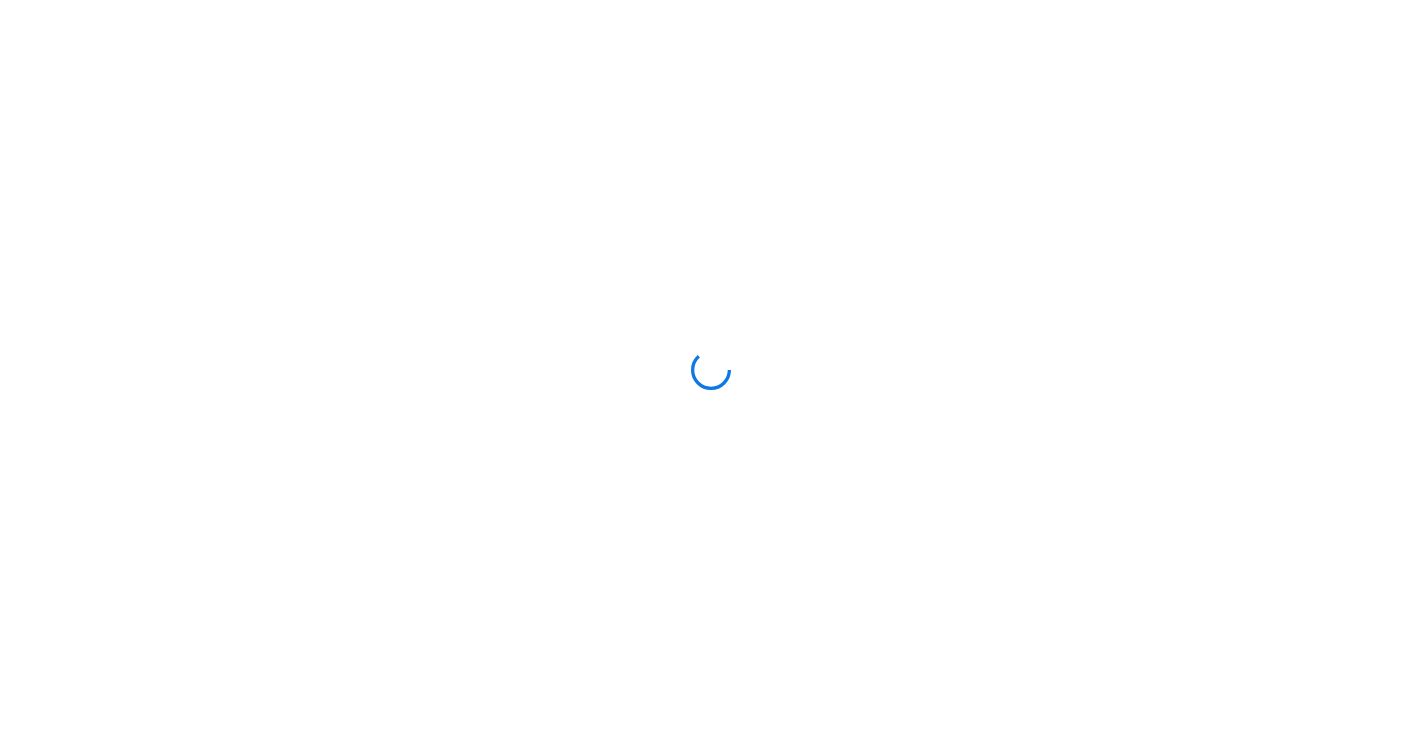 scroll, scrollTop: 0, scrollLeft: 0, axis: both 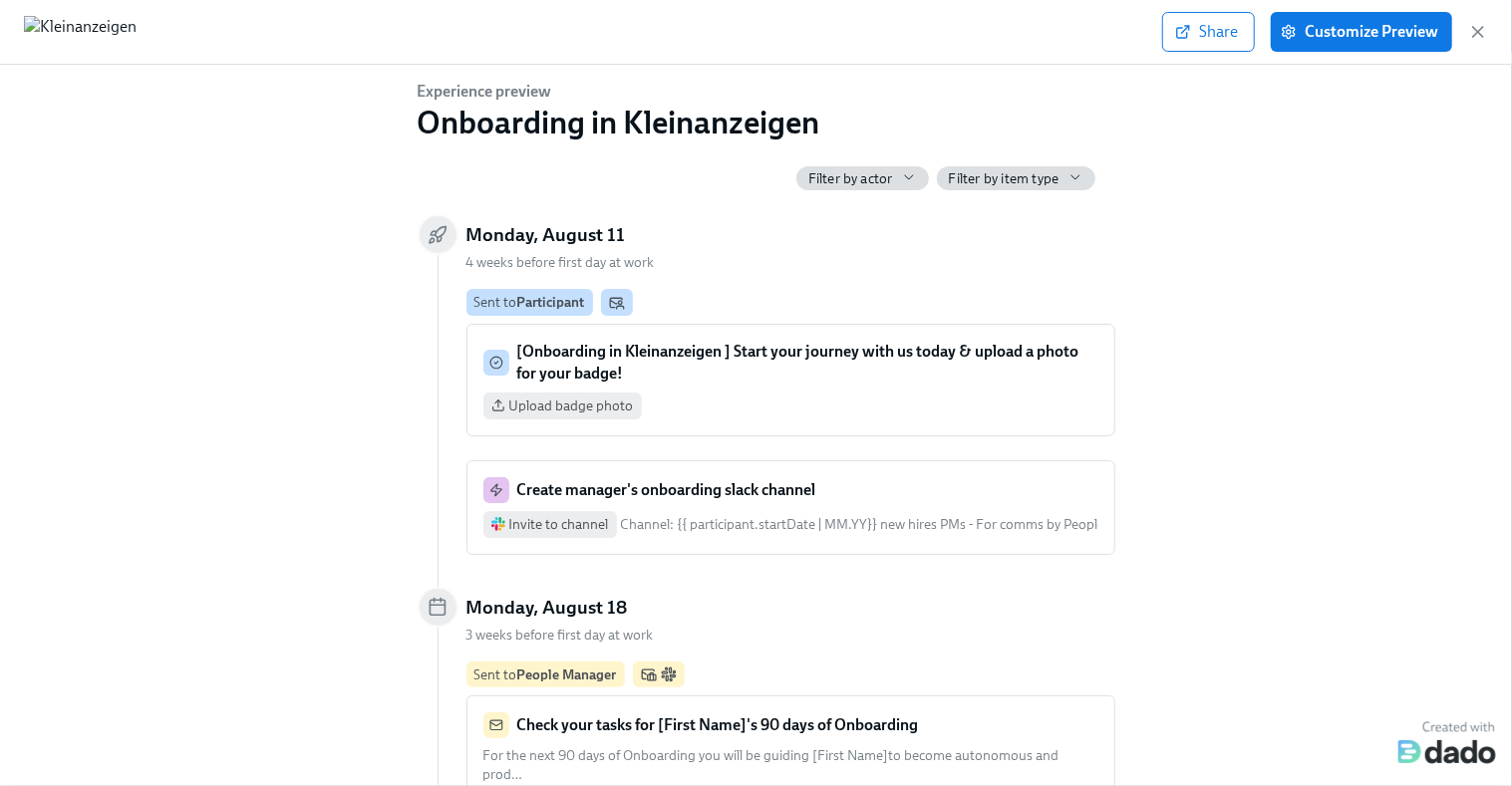 click on "Filter by actor" at bounding box center [850, 178] 